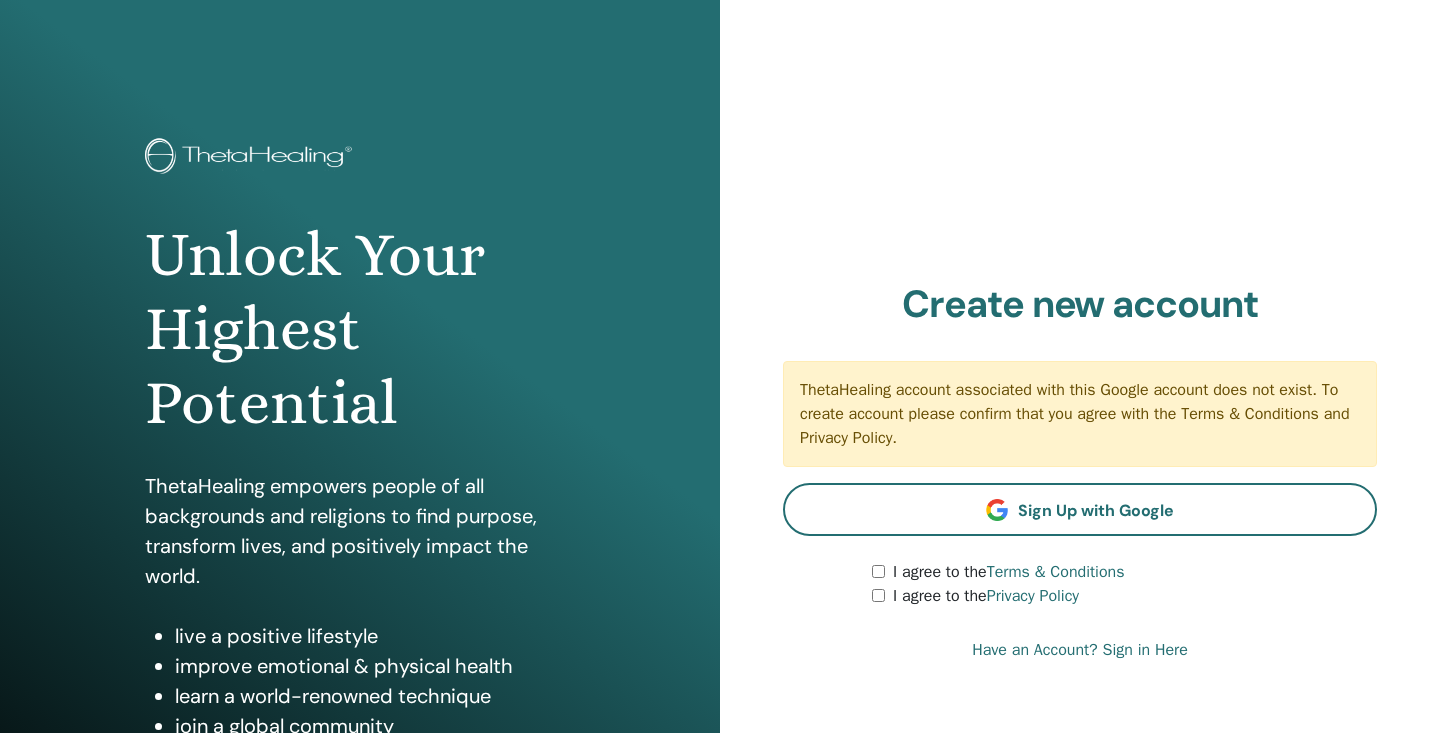 scroll, scrollTop: 0, scrollLeft: 0, axis: both 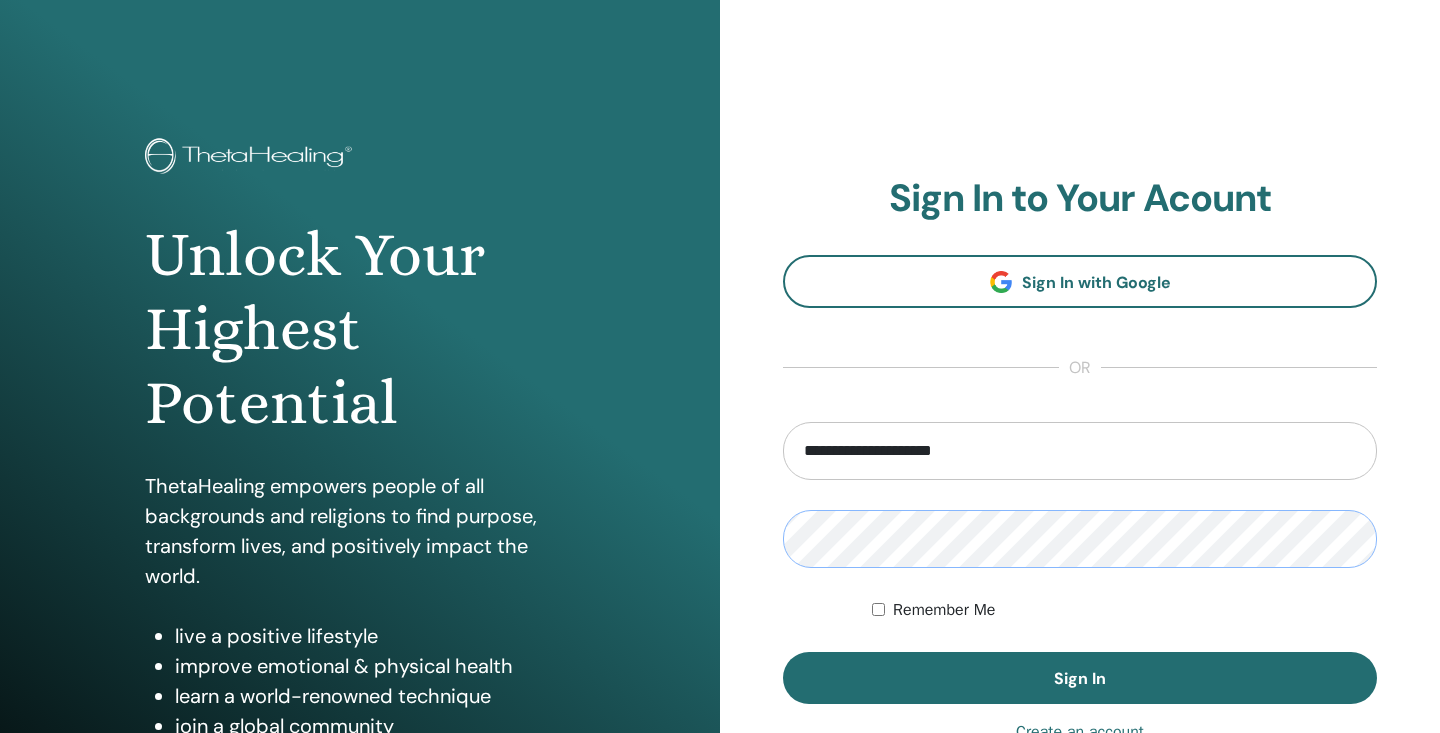 click on "**********" at bounding box center (1080, 480) 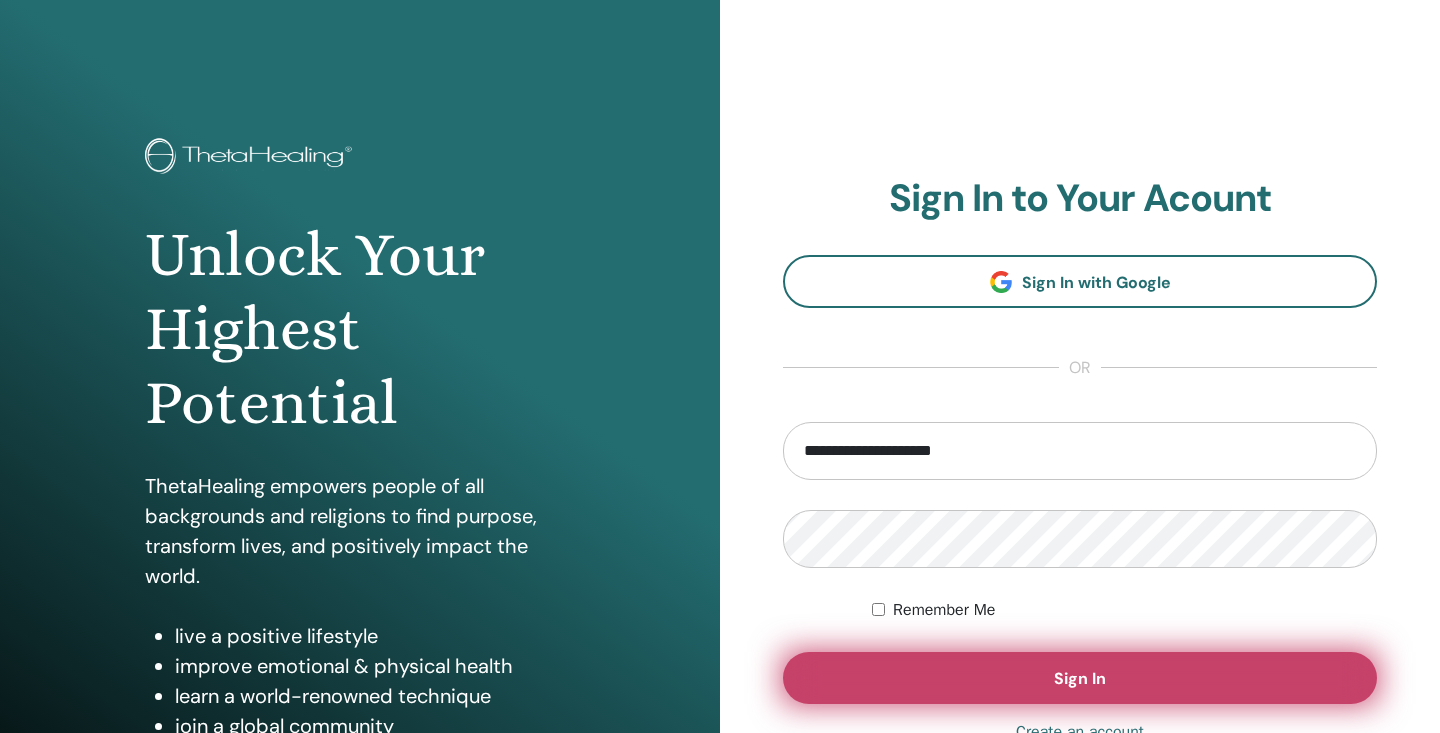 click on "Sign In" at bounding box center [1080, 678] 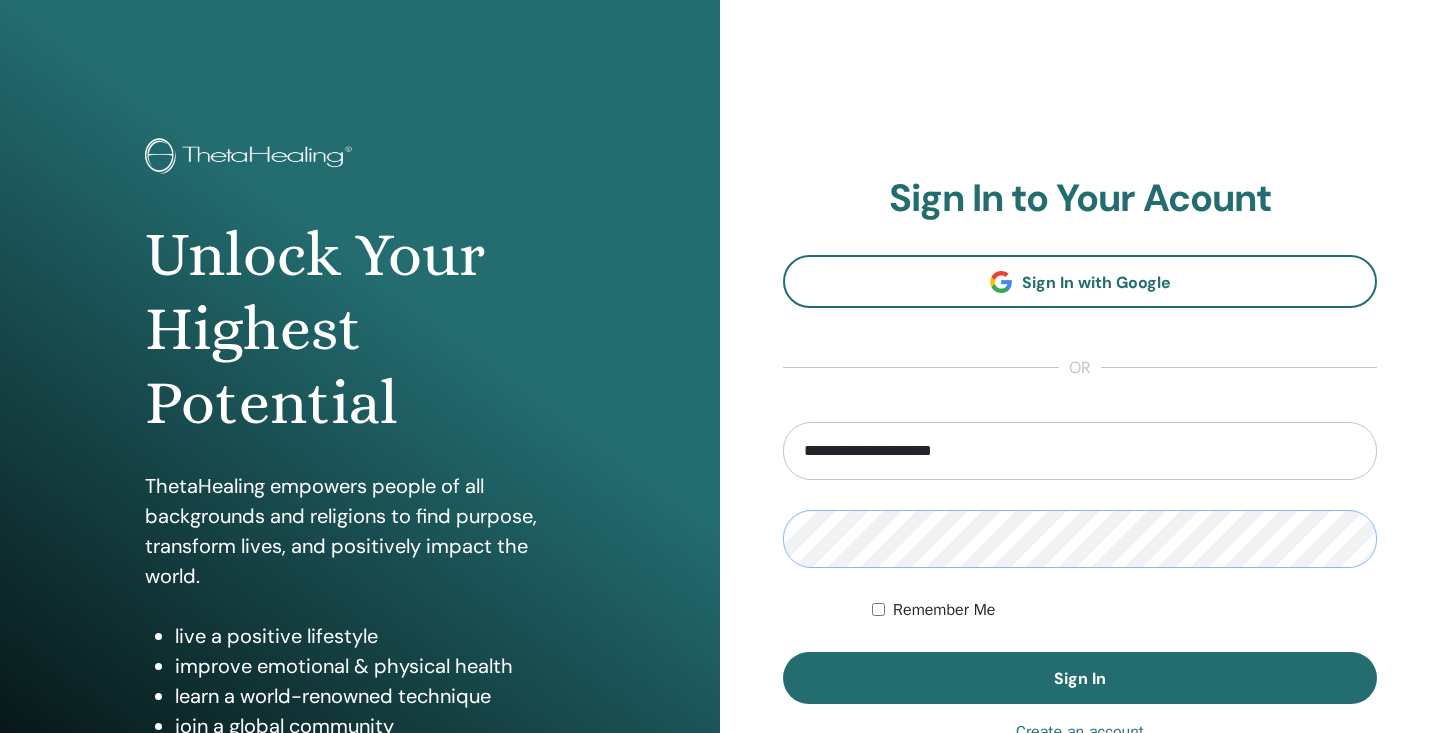 click on "**********" at bounding box center [720, 480] 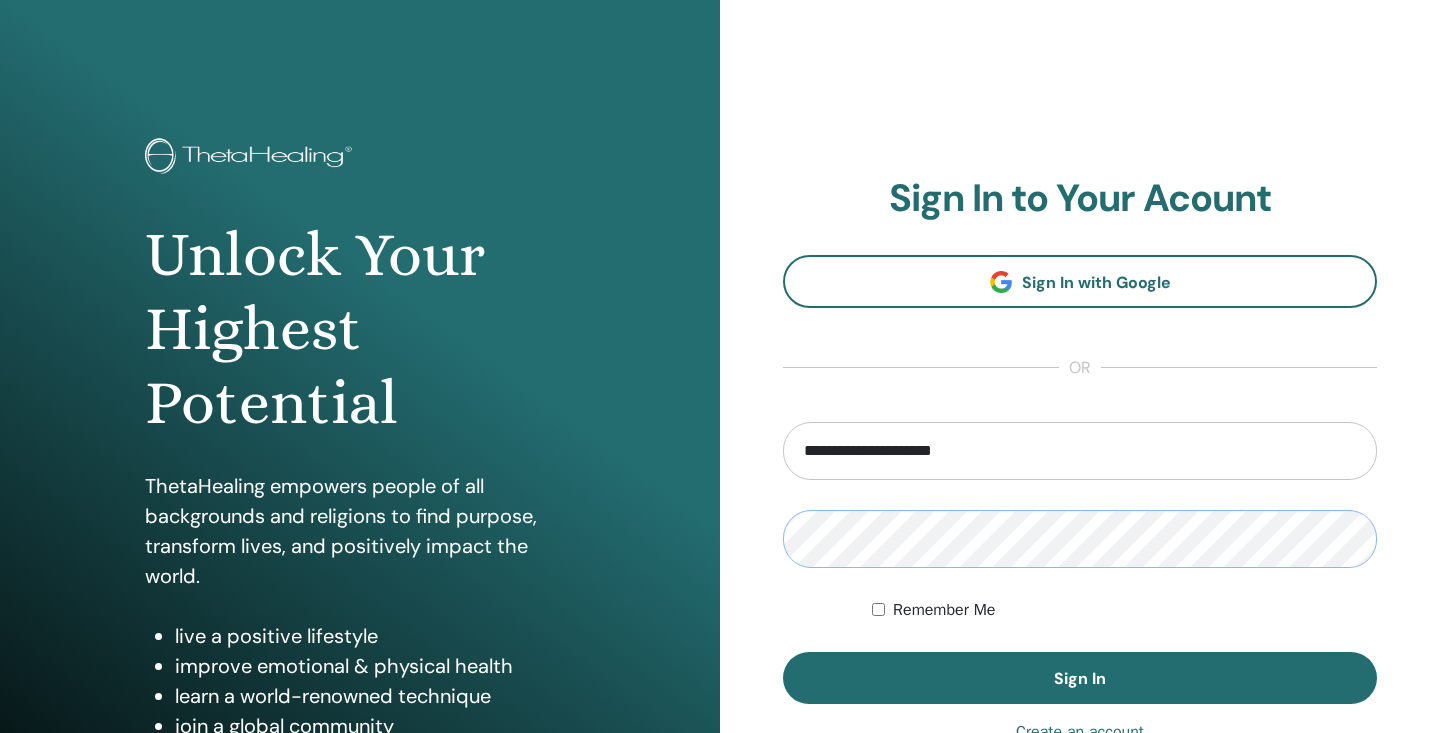 click on "Sign In" at bounding box center [1080, 678] 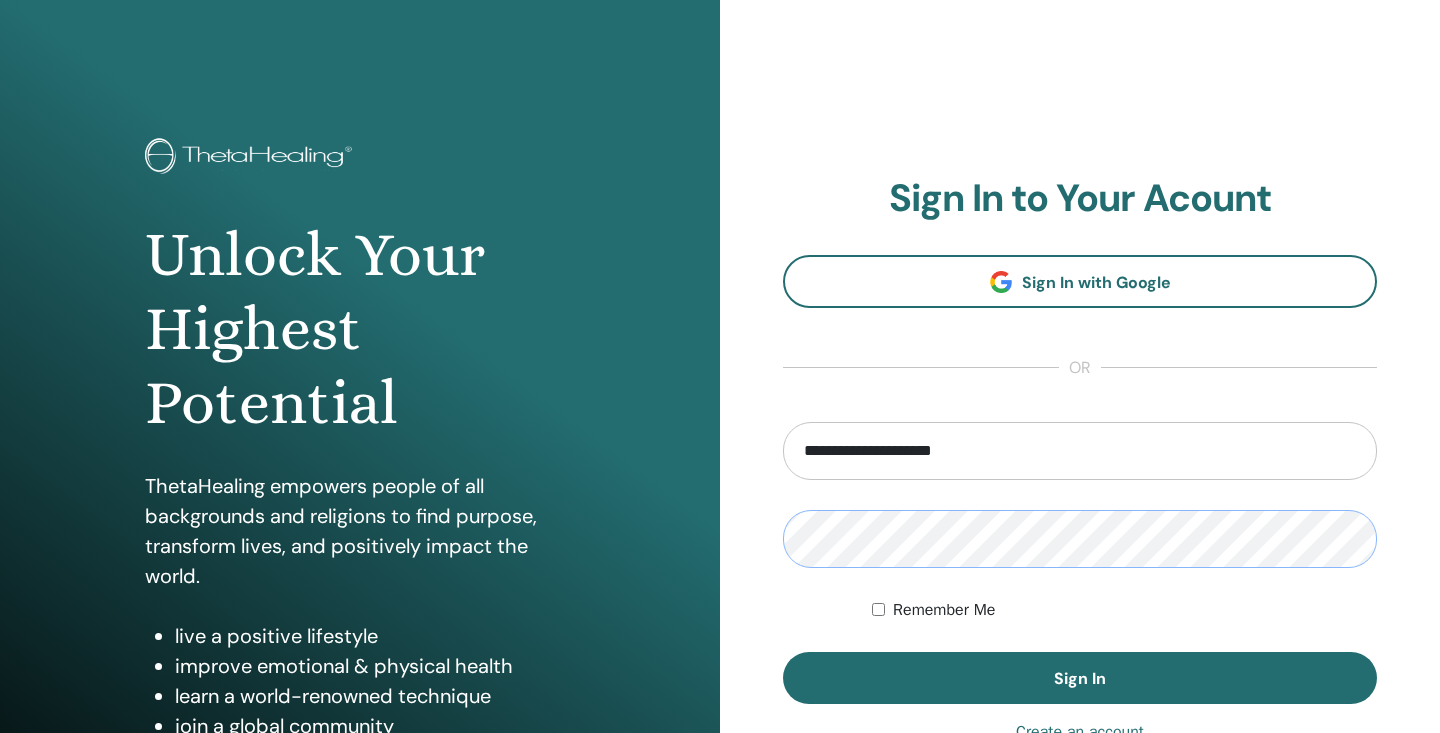 click on "**********" at bounding box center (720, 480) 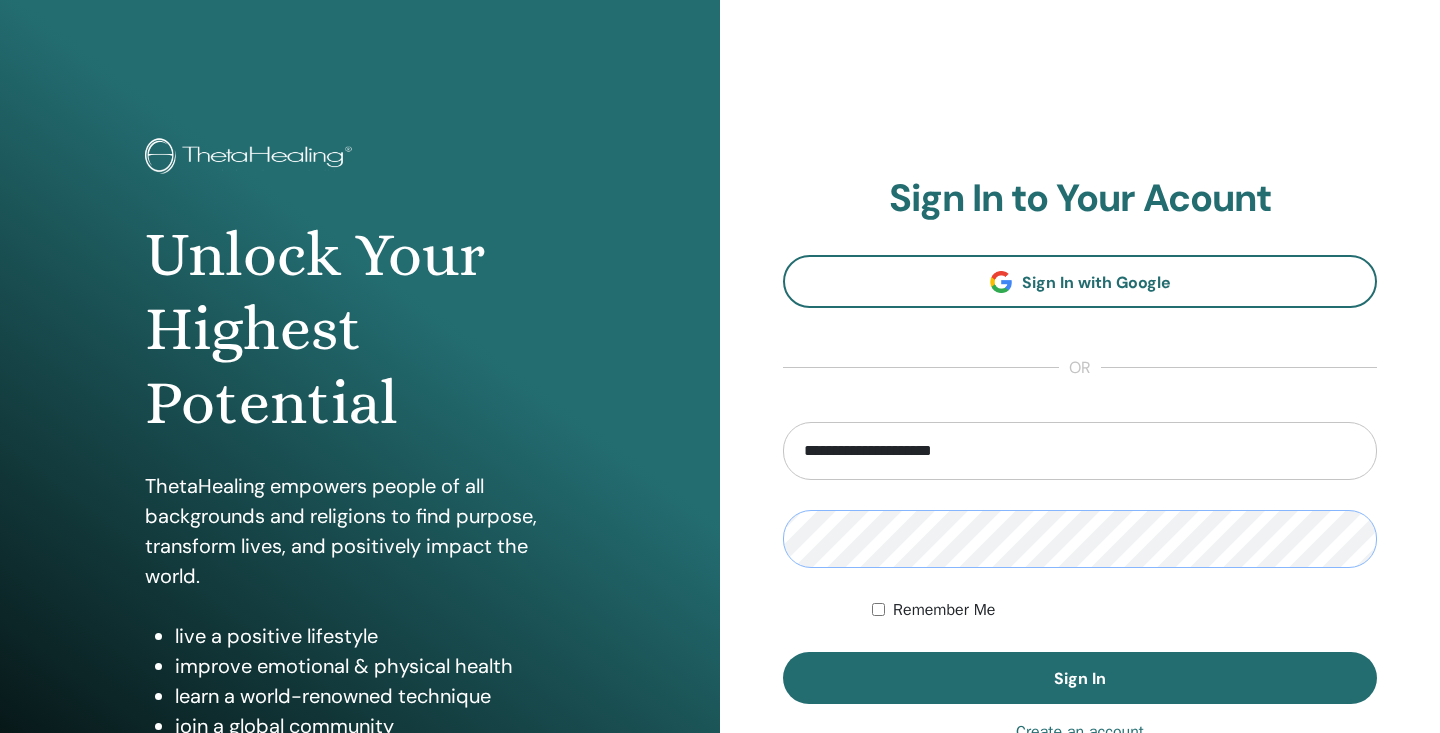 click on "Sign In" at bounding box center (1080, 678) 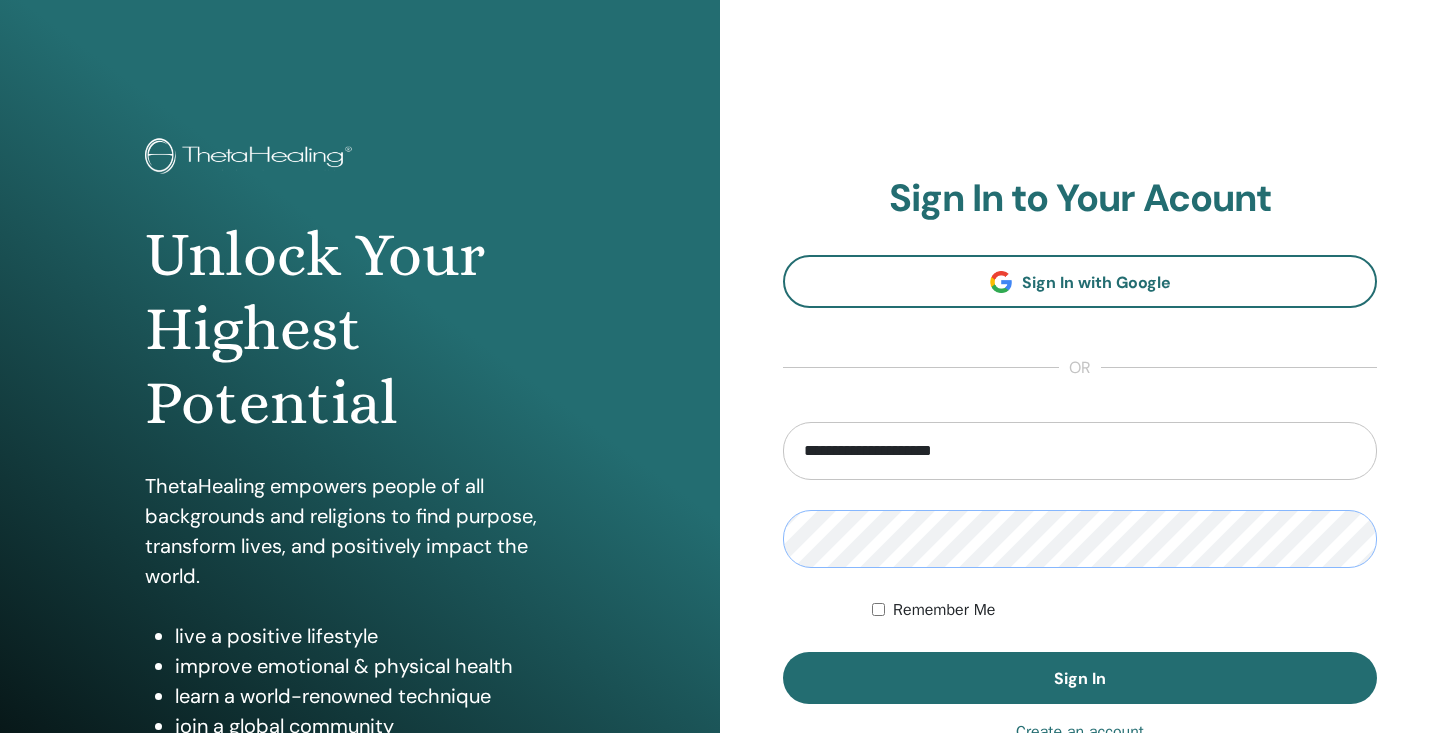 click on "**********" at bounding box center [720, 480] 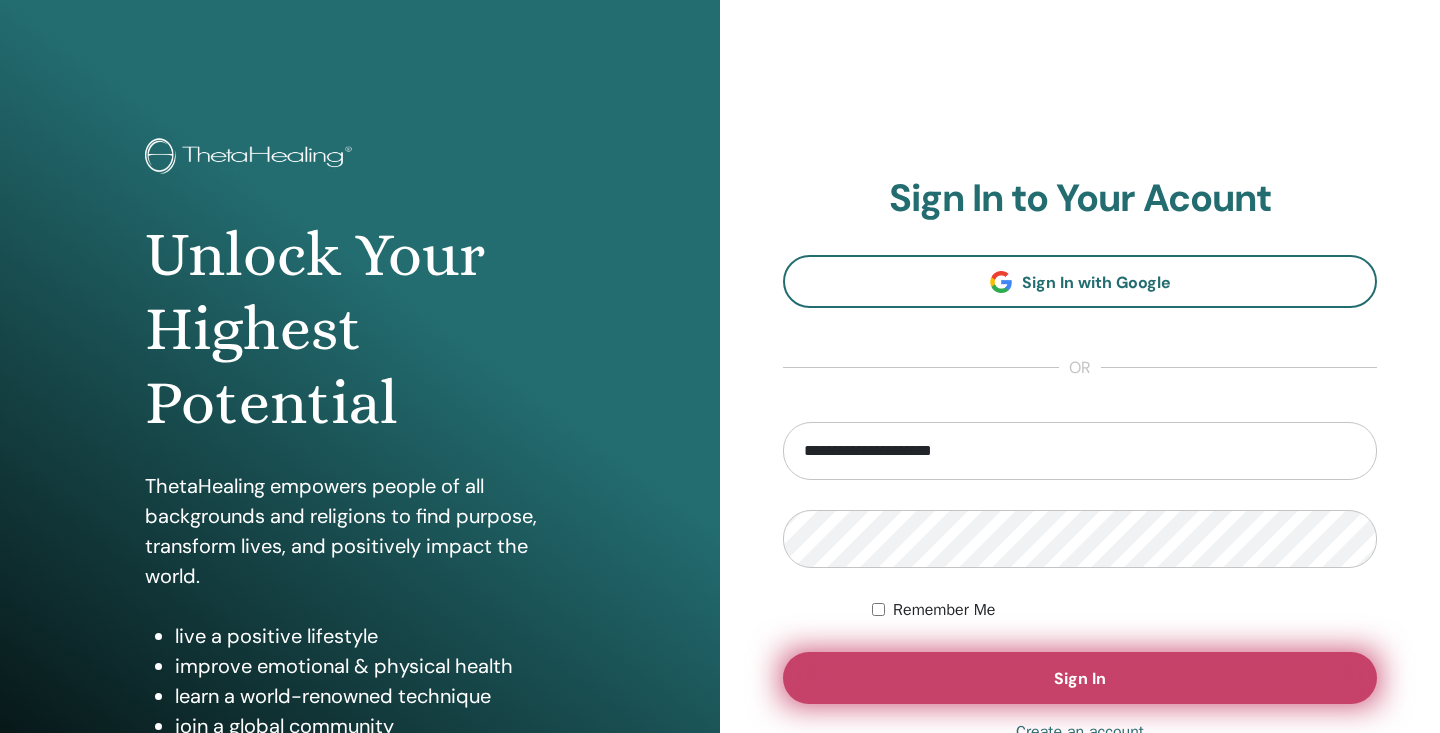 click on "Sign In" at bounding box center (1080, 678) 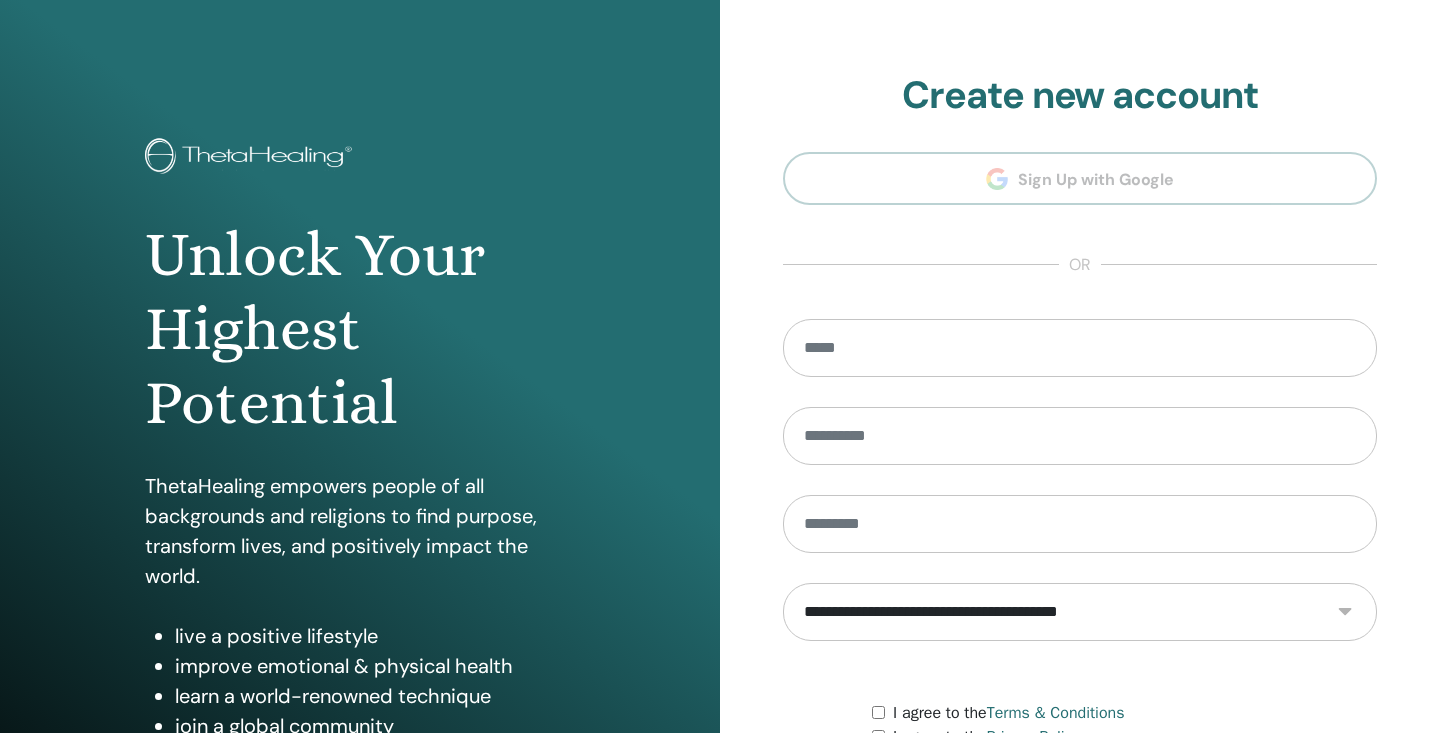scroll, scrollTop: 0, scrollLeft: 0, axis: both 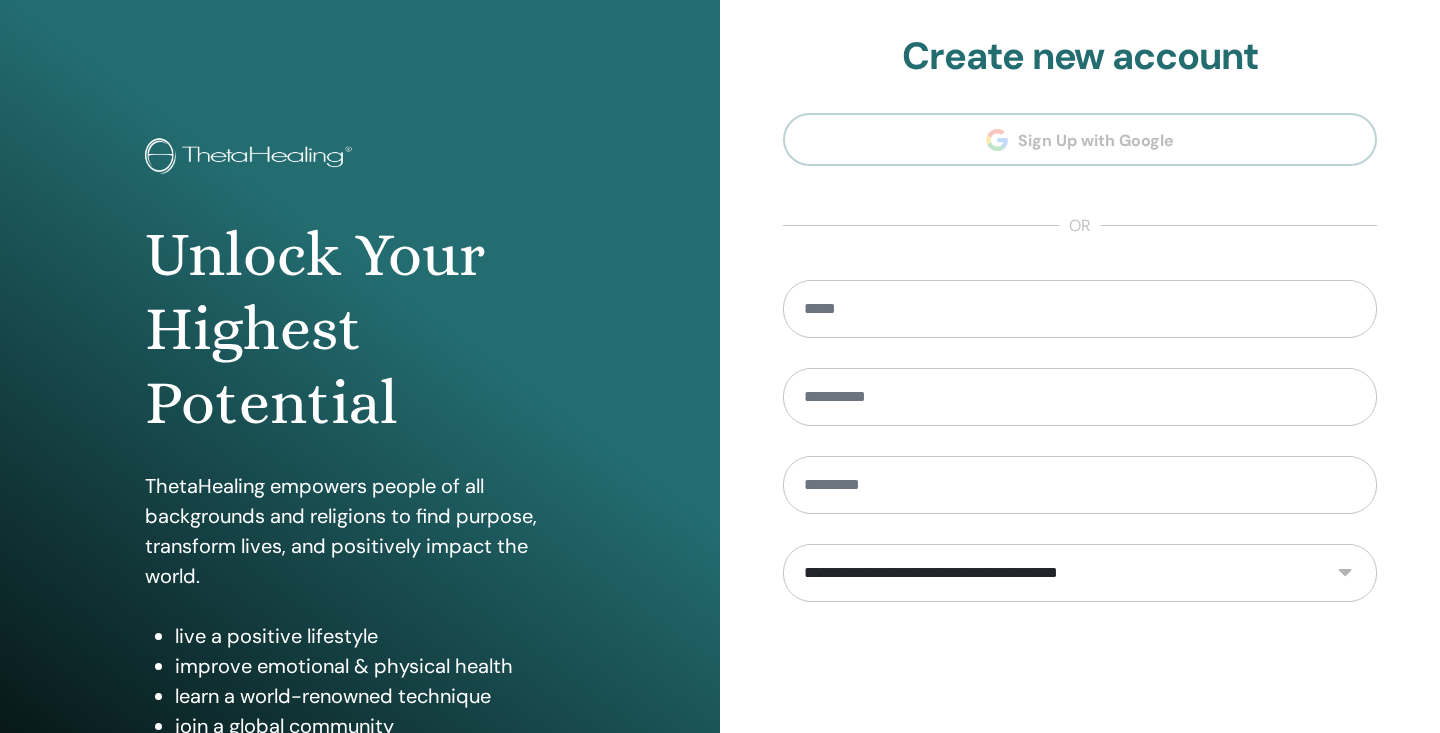 type on "**********" 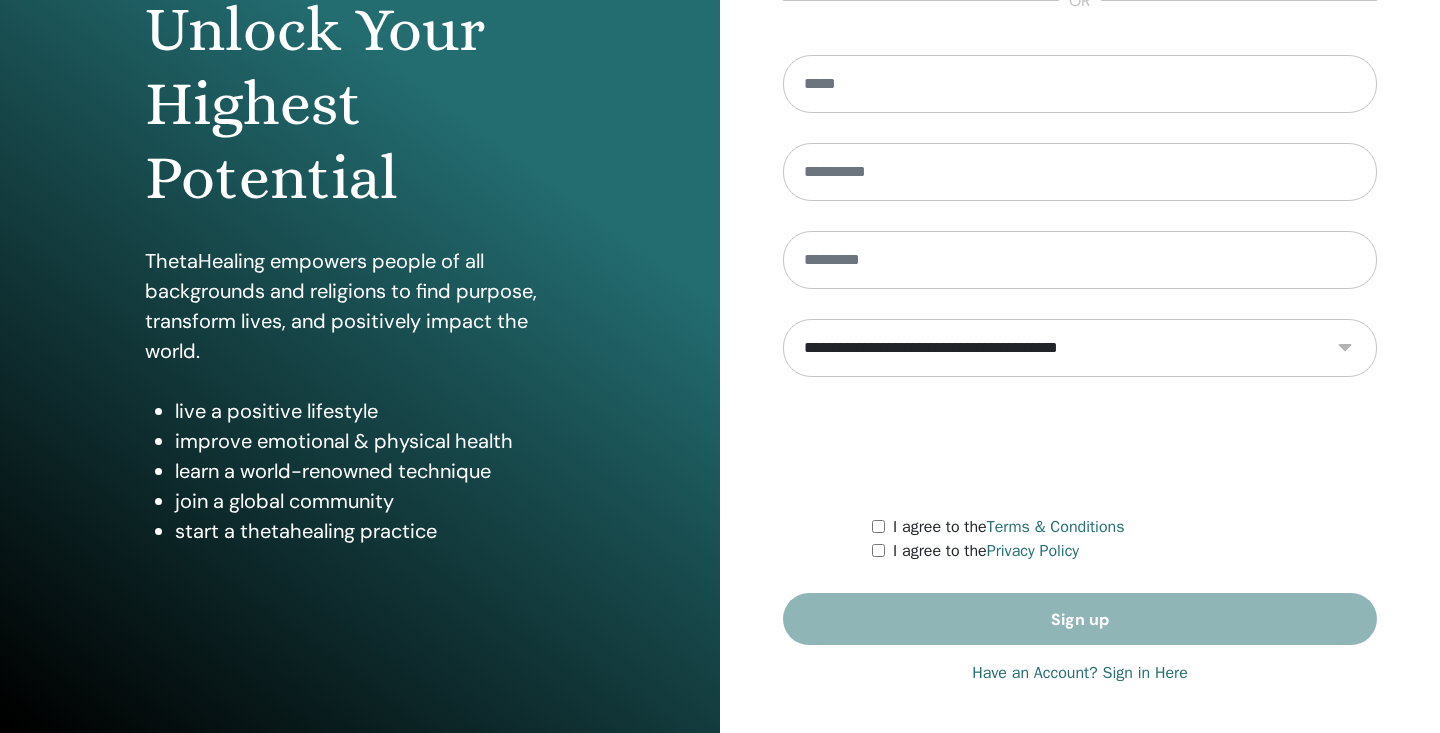 scroll, scrollTop: 227, scrollLeft: 0, axis: vertical 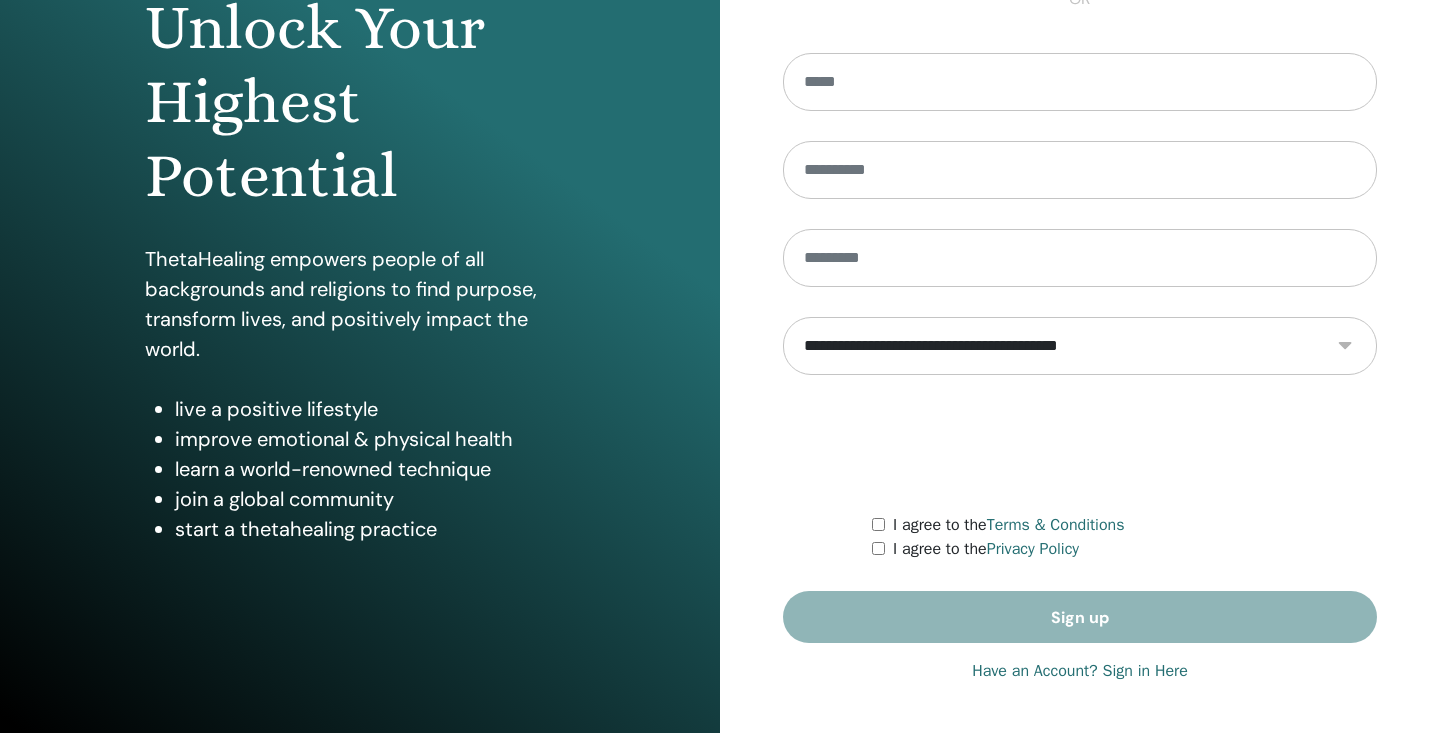 click on "Have an Account? Sign in Here" at bounding box center [1080, 671] 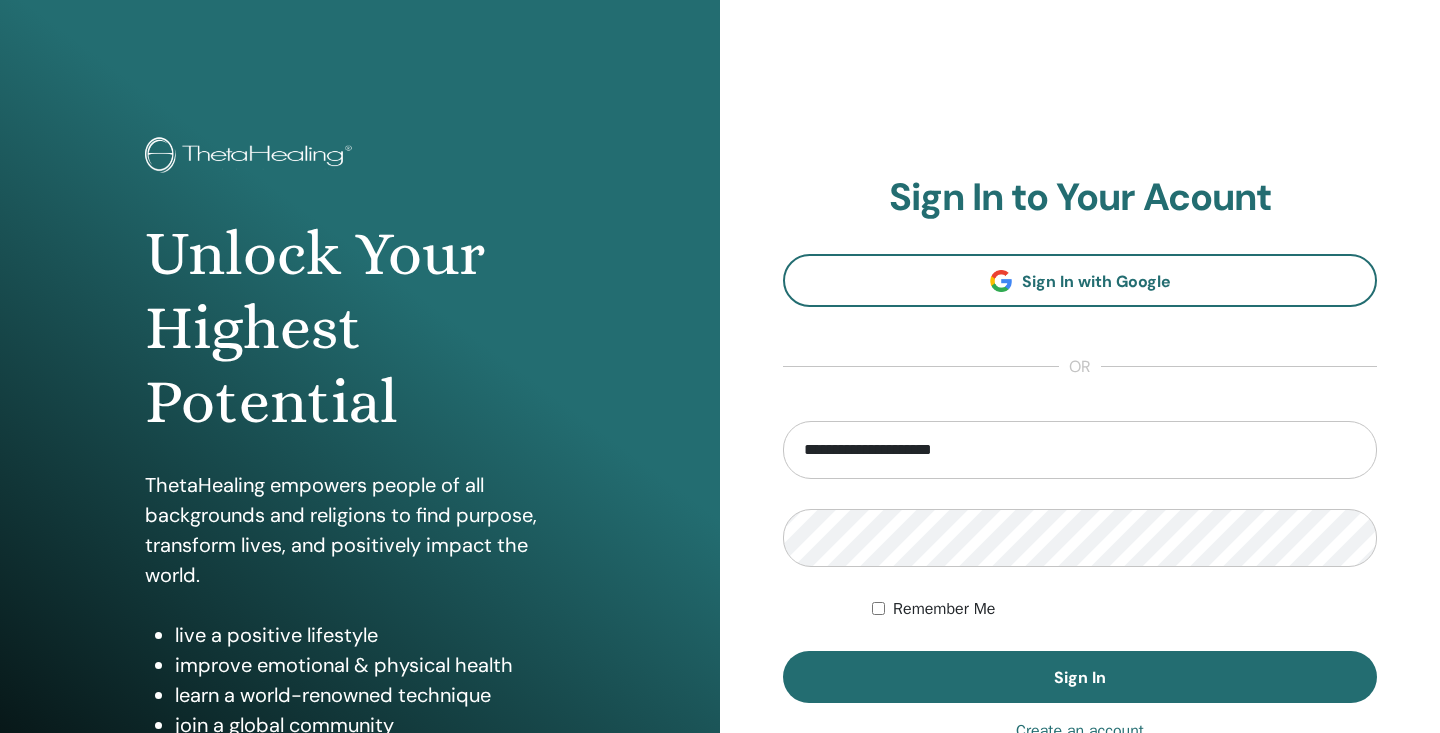 scroll, scrollTop: 0, scrollLeft: 0, axis: both 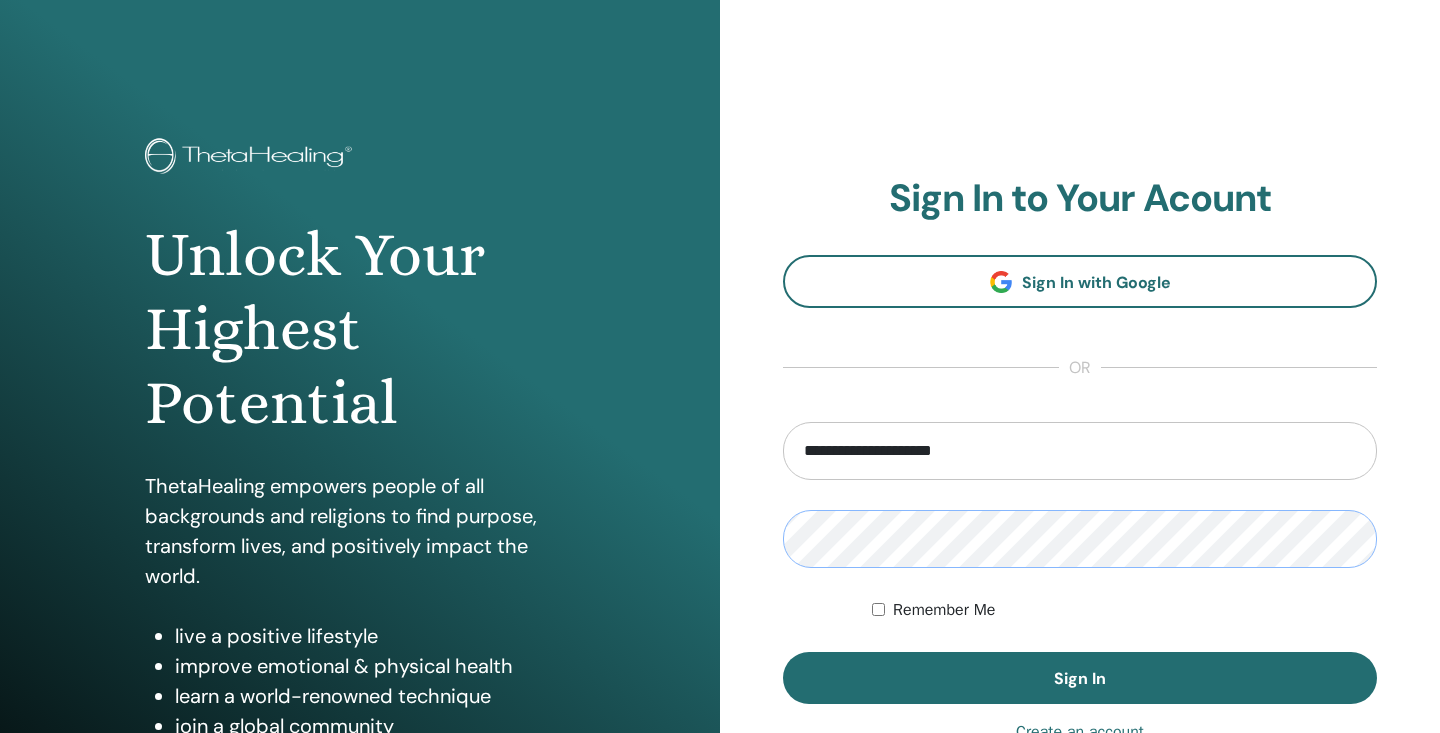 click on "**********" at bounding box center (720, 480) 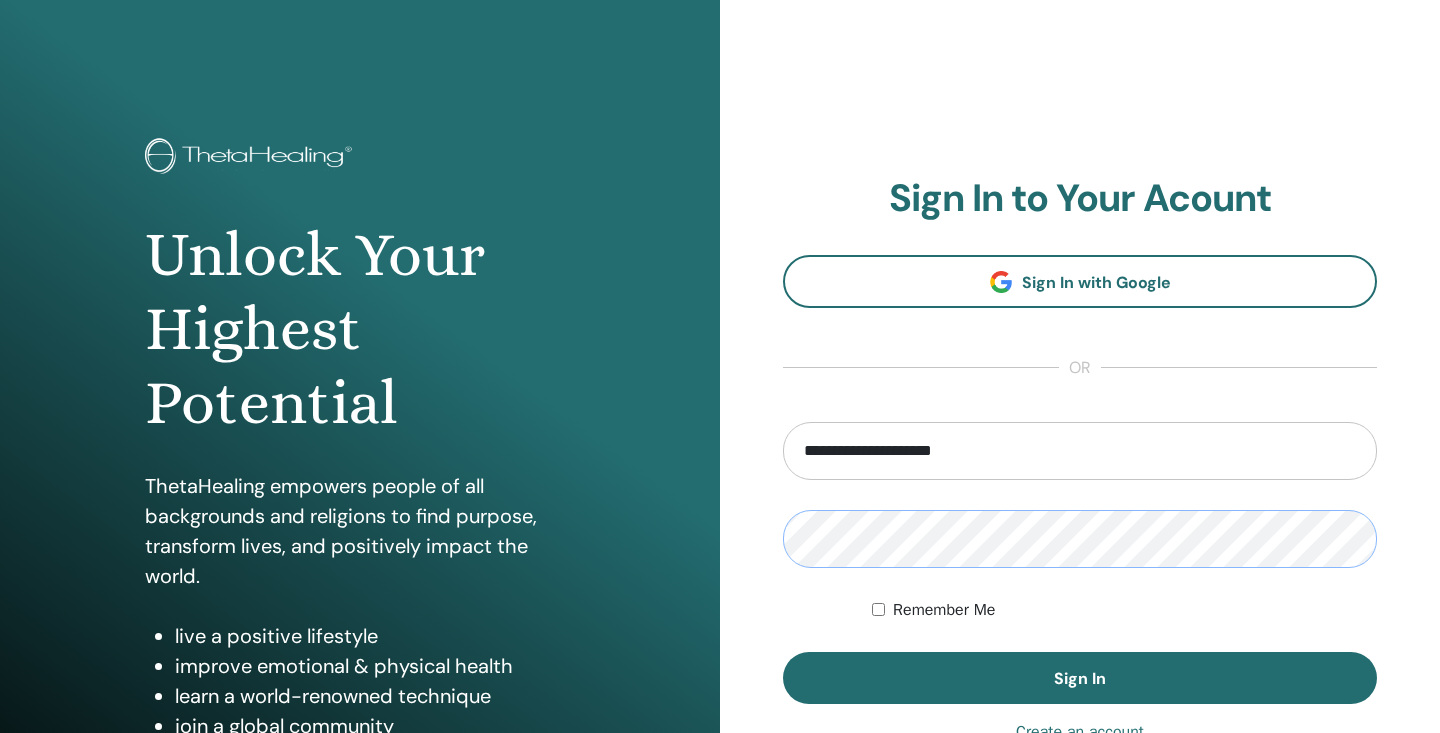click on "Sign In" at bounding box center (1080, 678) 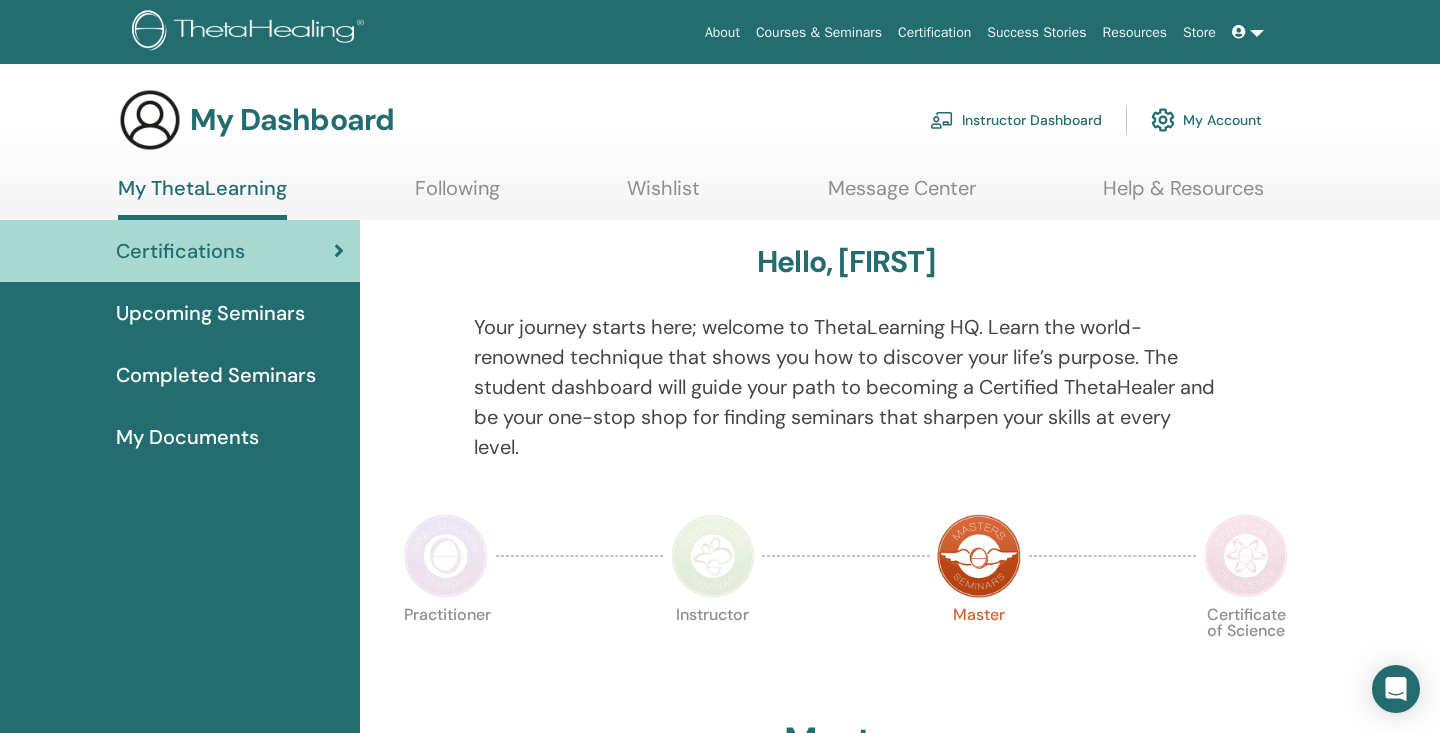 scroll, scrollTop: 0, scrollLeft: 0, axis: both 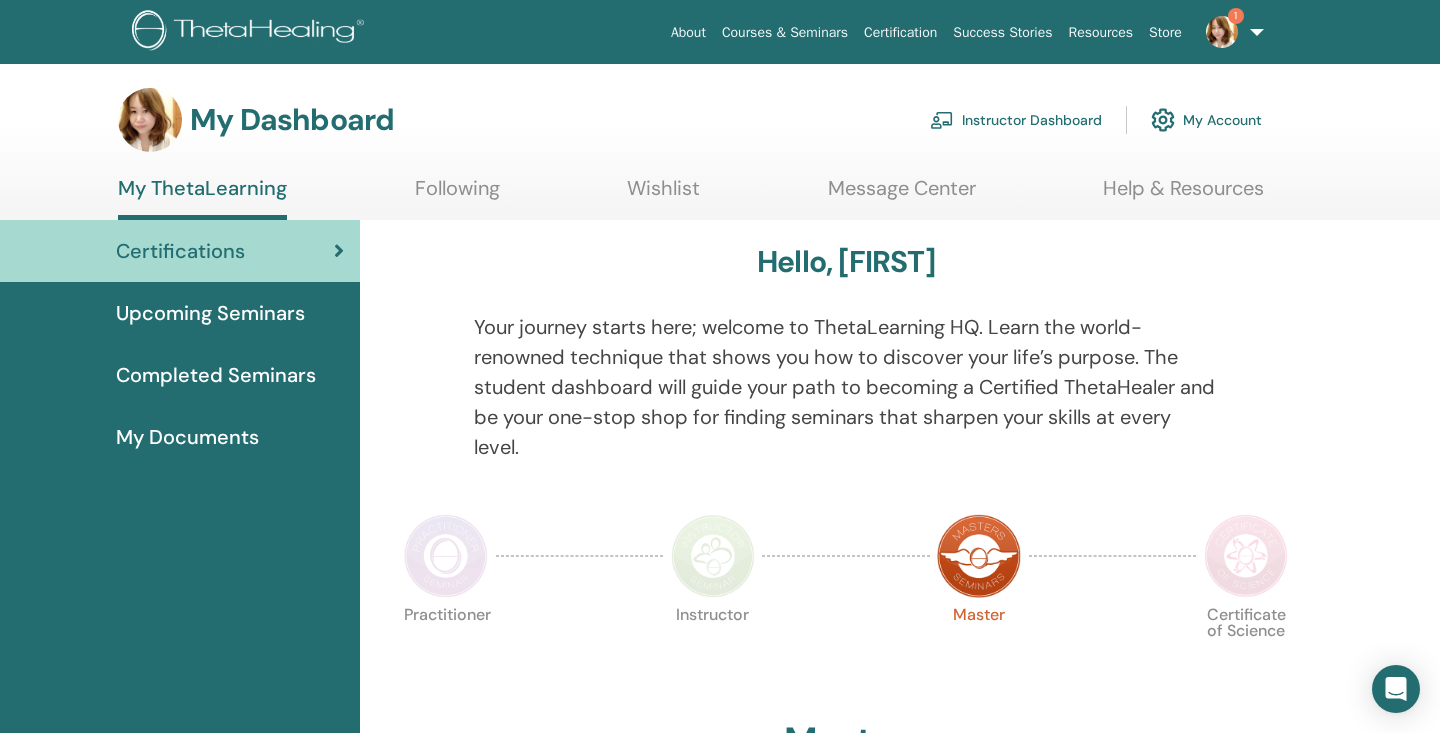 click on "Instructor Dashboard" at bounding box center (1016, 120) 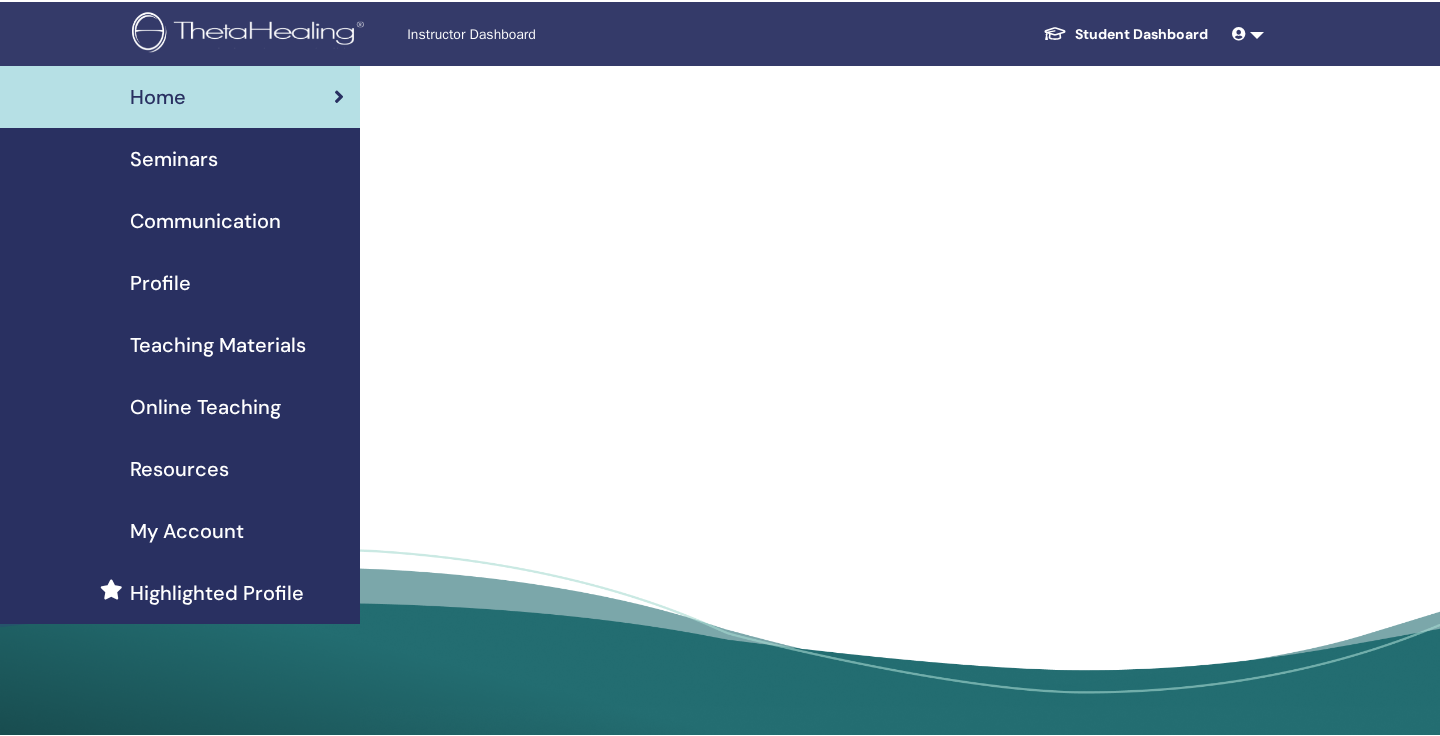 scroll, scrollTop: 0, scrollLeft: 0, axis: both 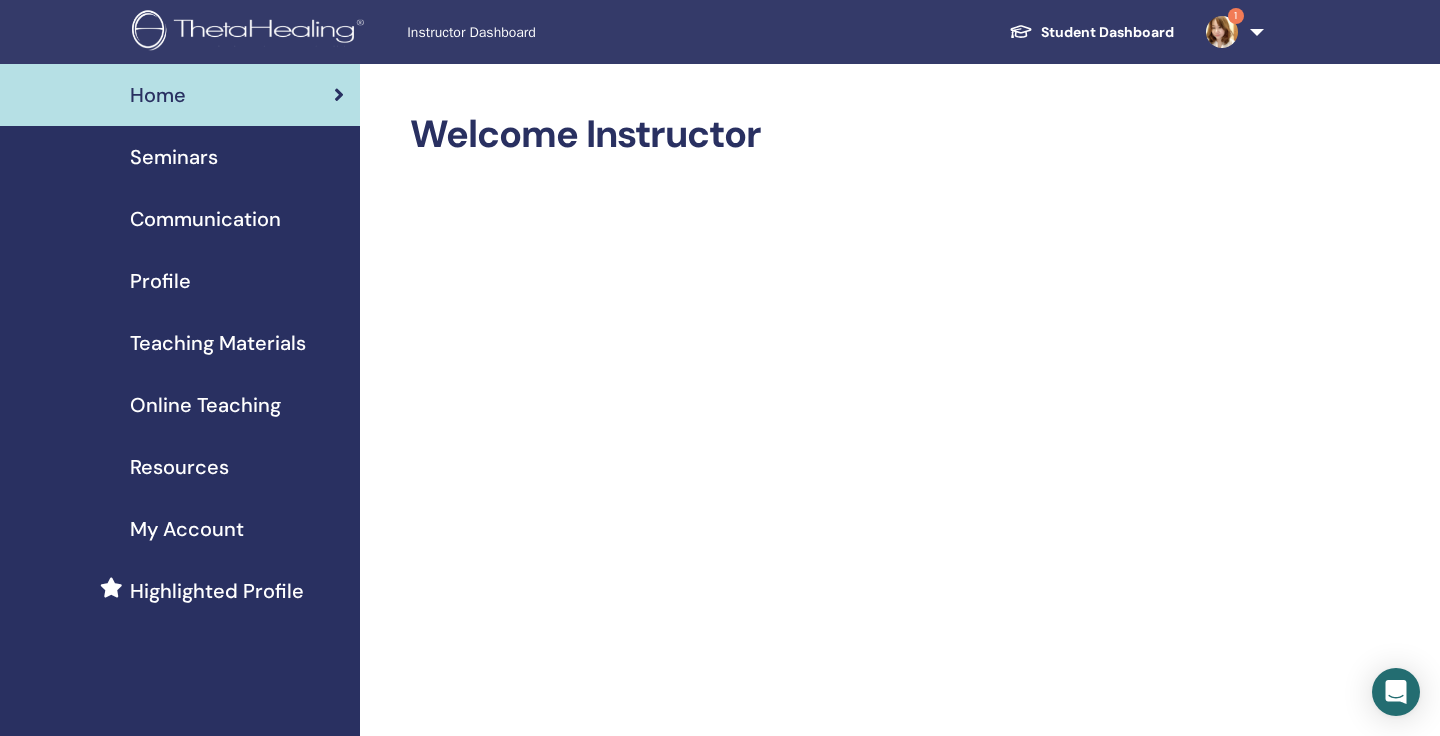 click at bounding box center (1222, 32) 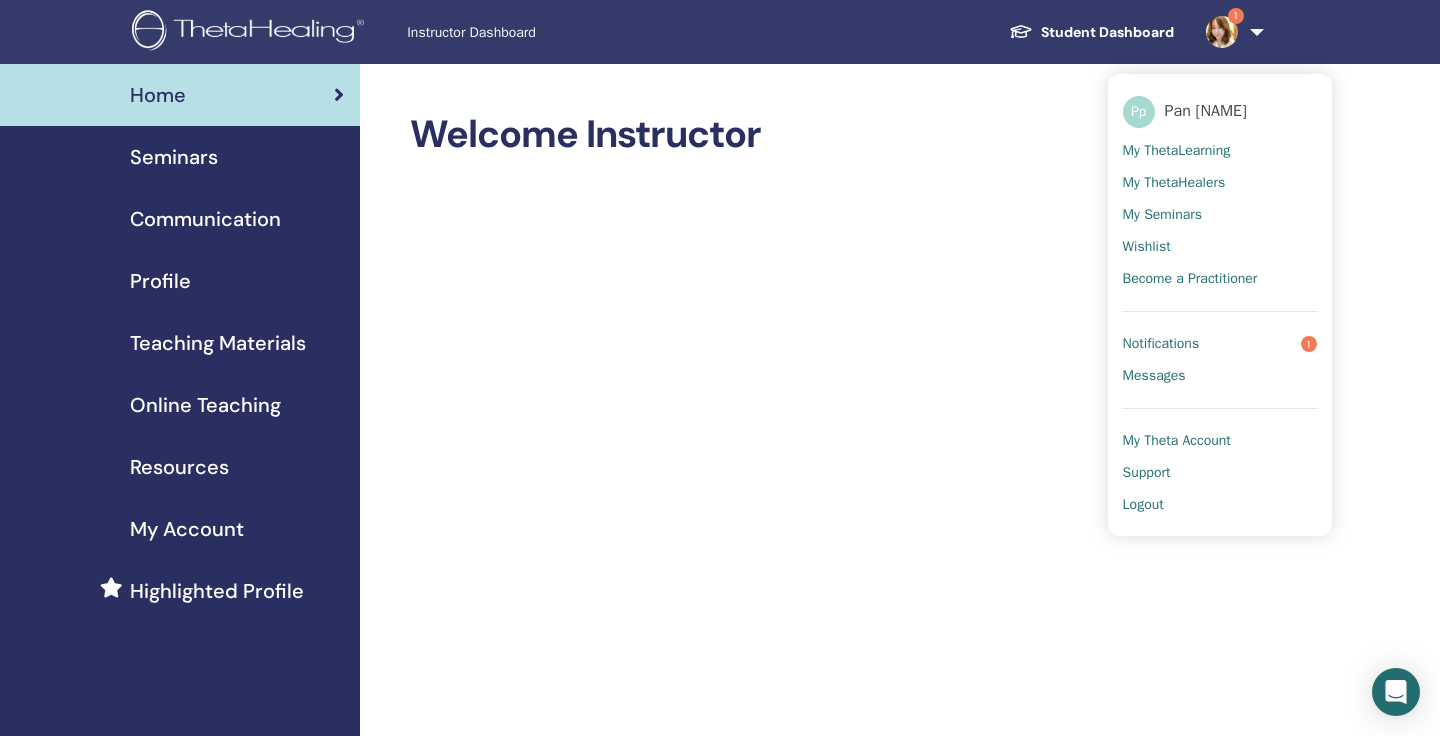 click at bounding box center [1222, 32] 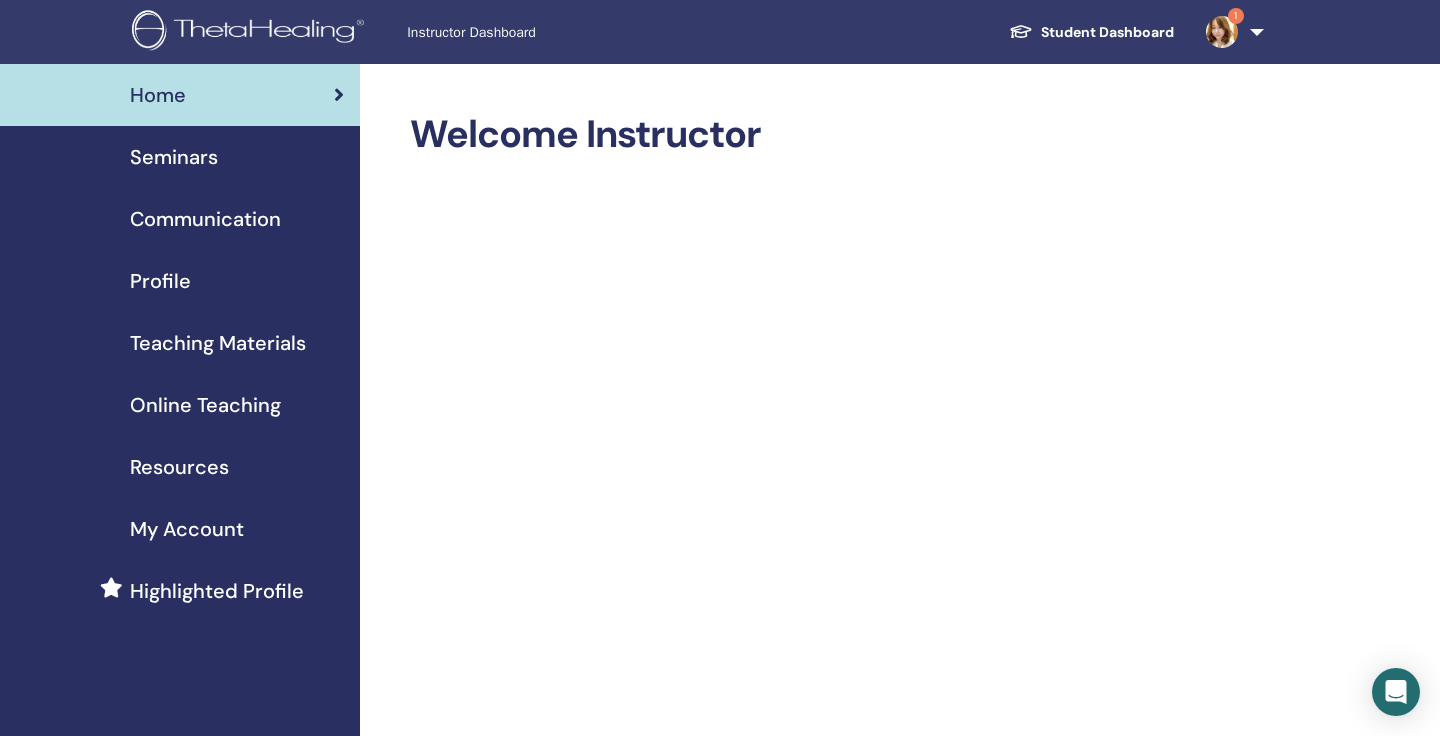 click at bounding box center [1222, 32] 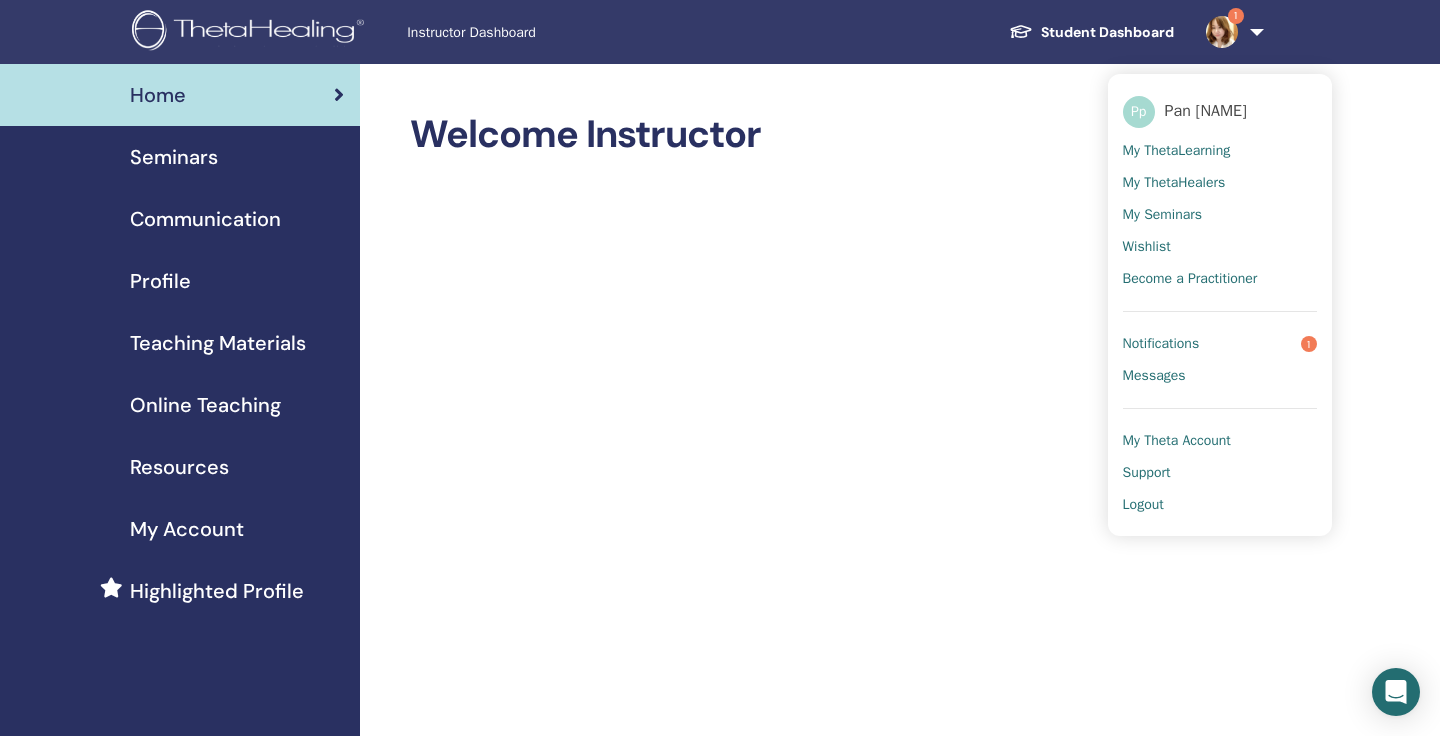 click on "Notifications" at bounding box center [1161, 344] 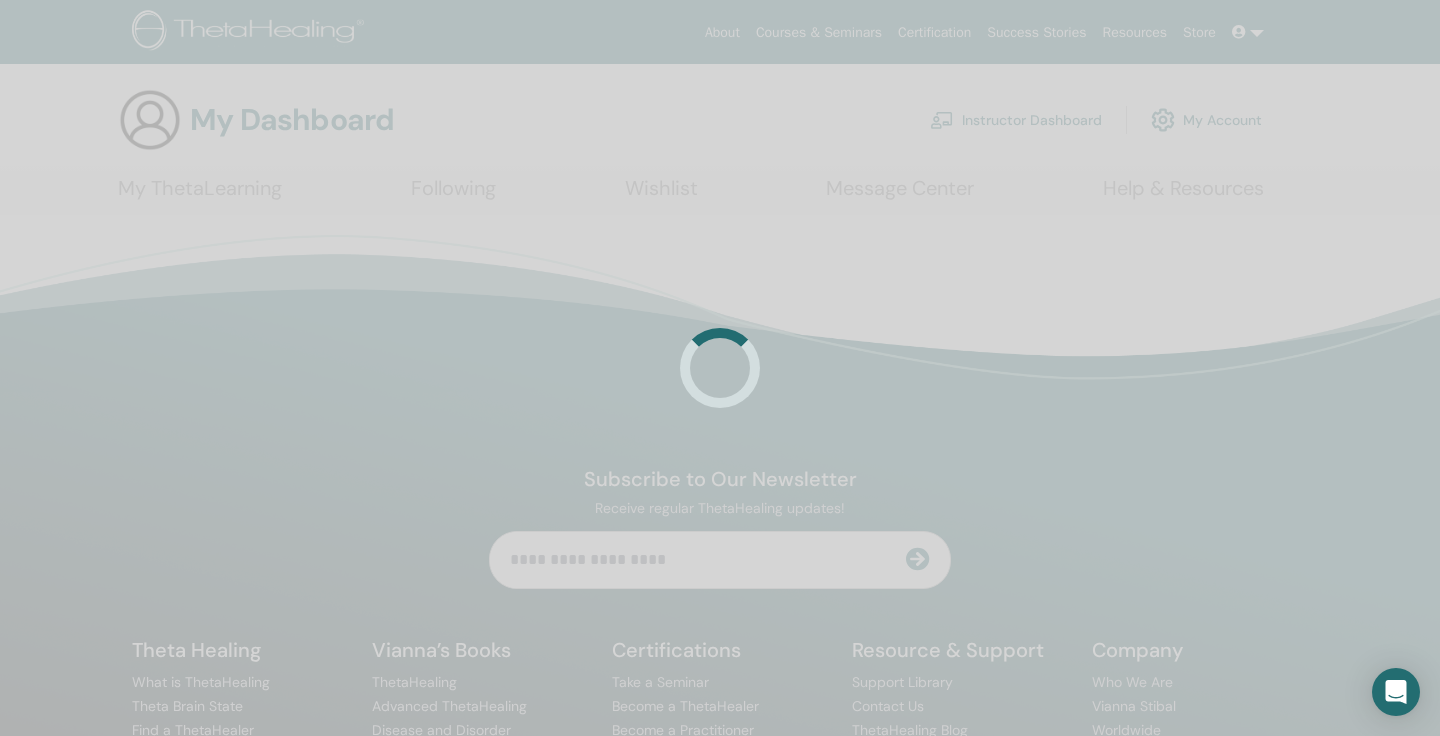 scroll, scrollTop: 0, scrollLeft: 0, axis: both 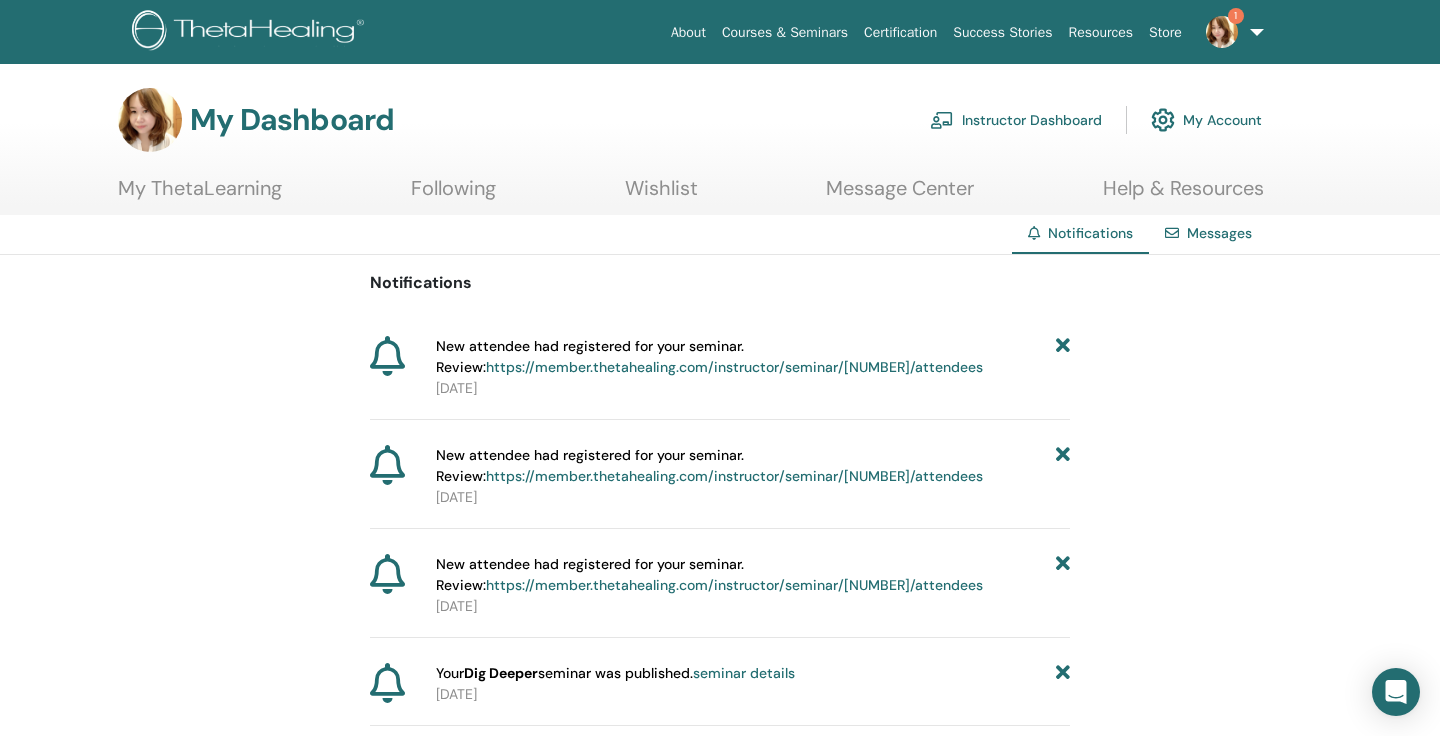 click on "https://member.thetahealing.com/instructor/seminar/373059/attendees" at bounding box center (734, 367) 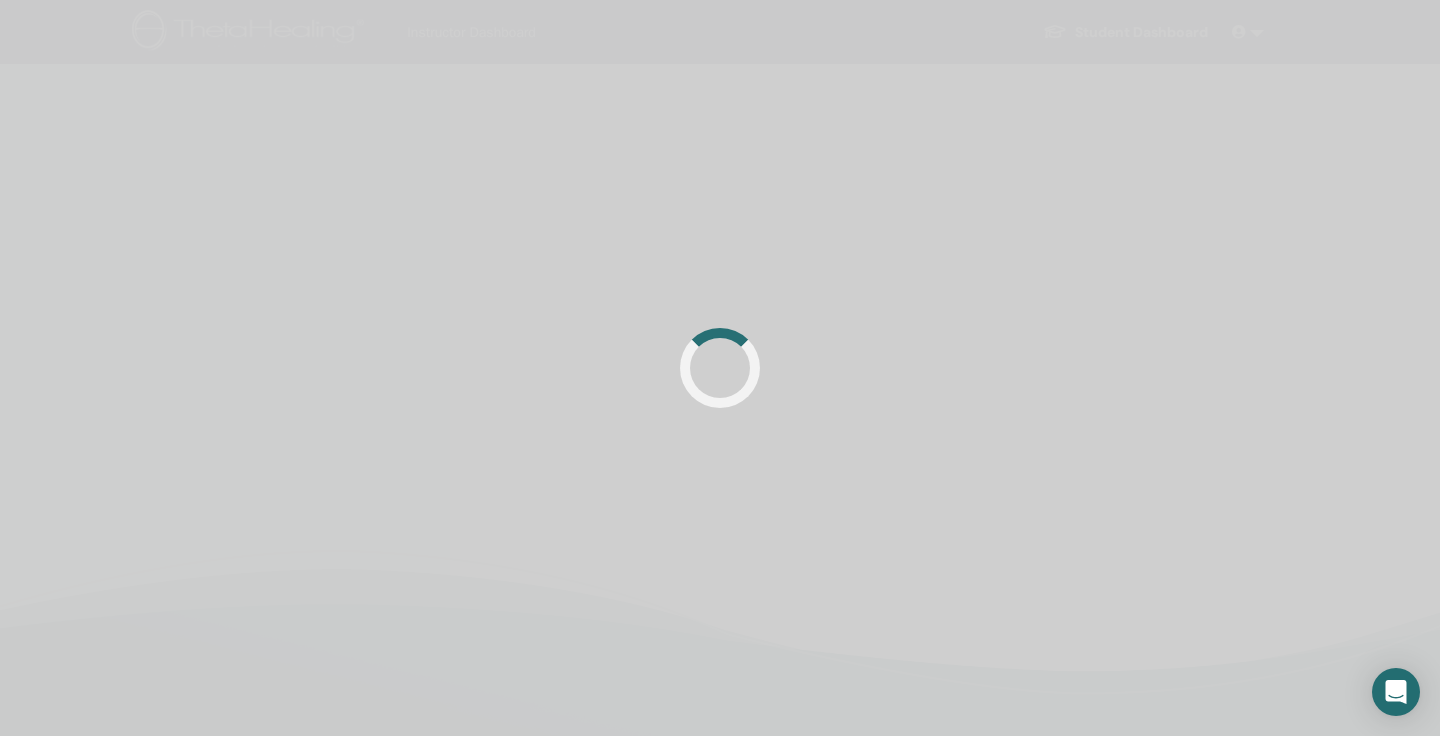 scroll, scrollTop: 0, scrollLeft: 0, axis: both 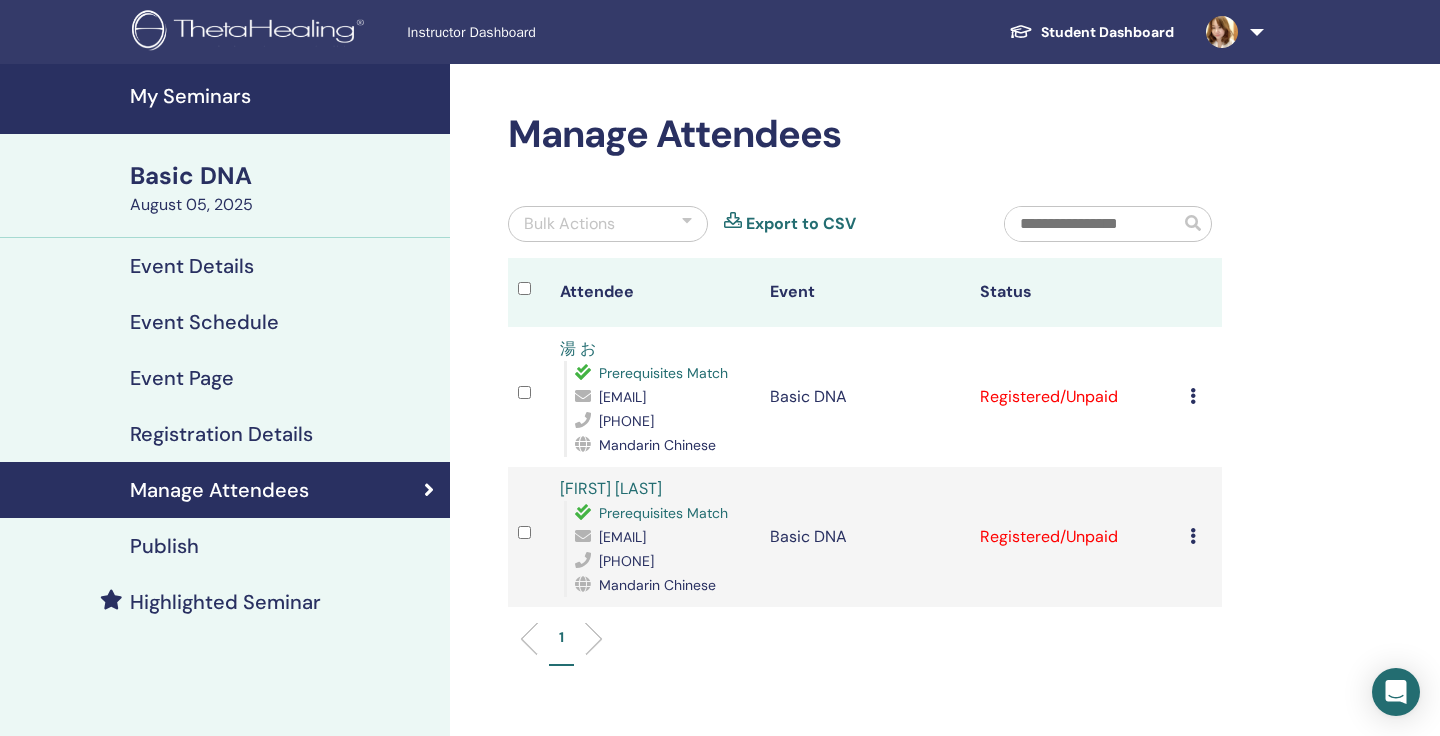 click on "Cancel Registration Do not auto-certify Mark as Paid Mark as Unpaid Mark as Absent Complete and Certify Download Certificate" at bounding box center [1201, 397] 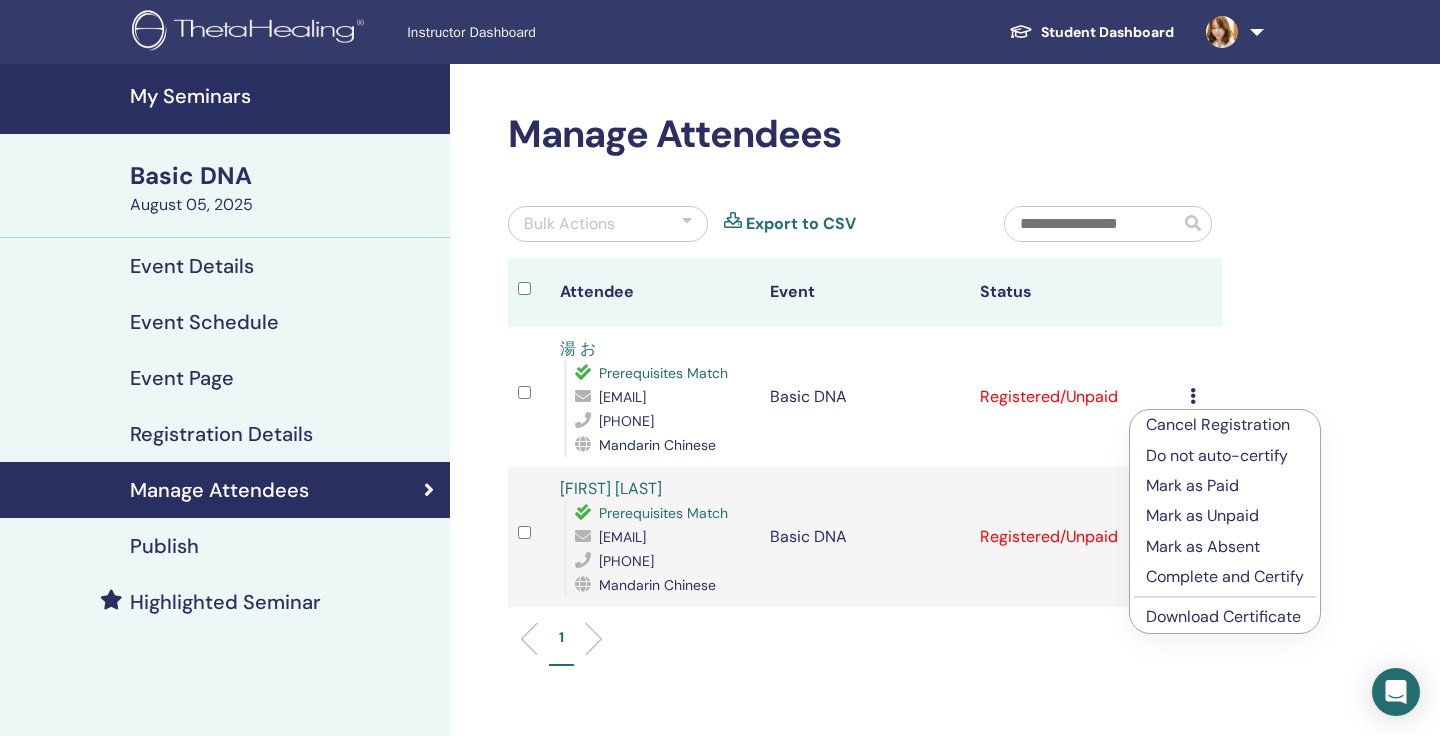 click on "Complete and Certify" at bounding box center [1225, 577] 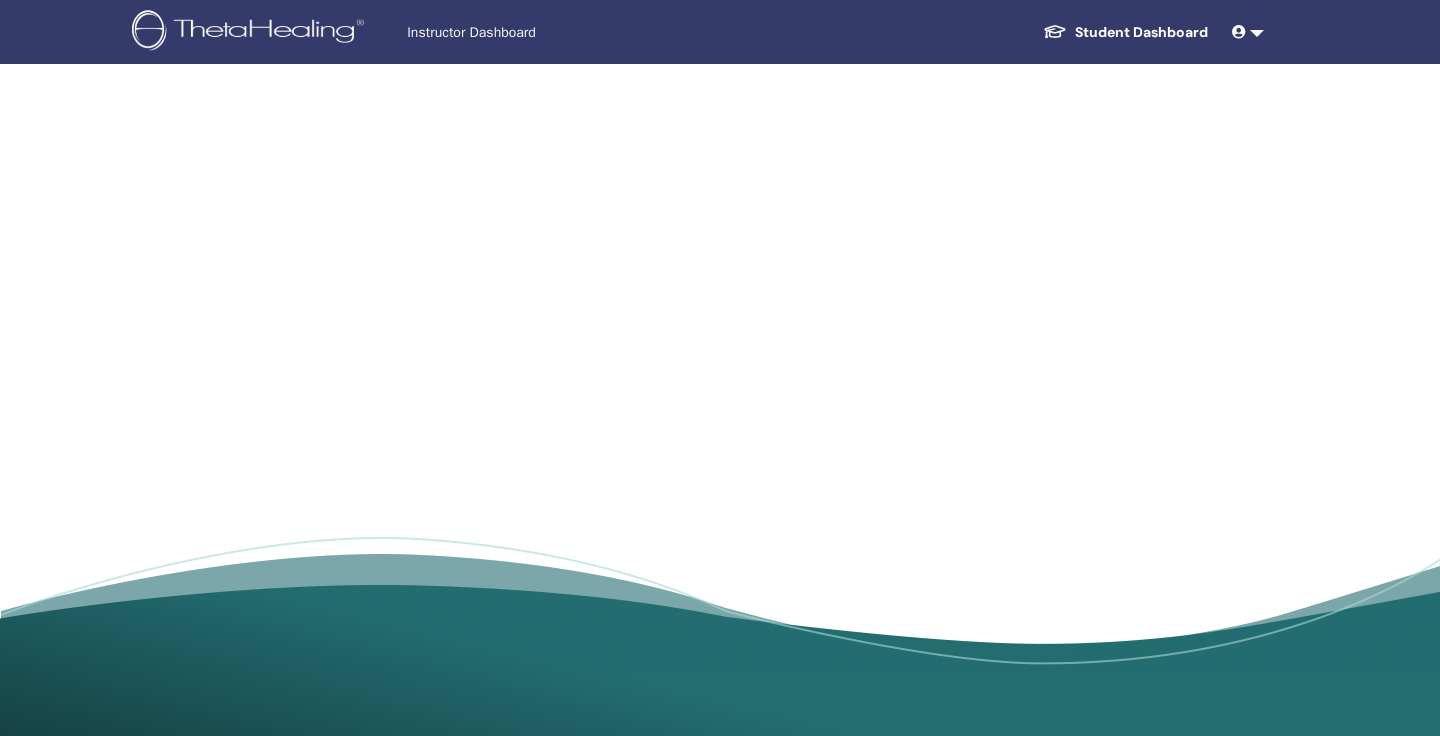 scroll, scrollTop: 0, scrollLeft: 0, axis: both 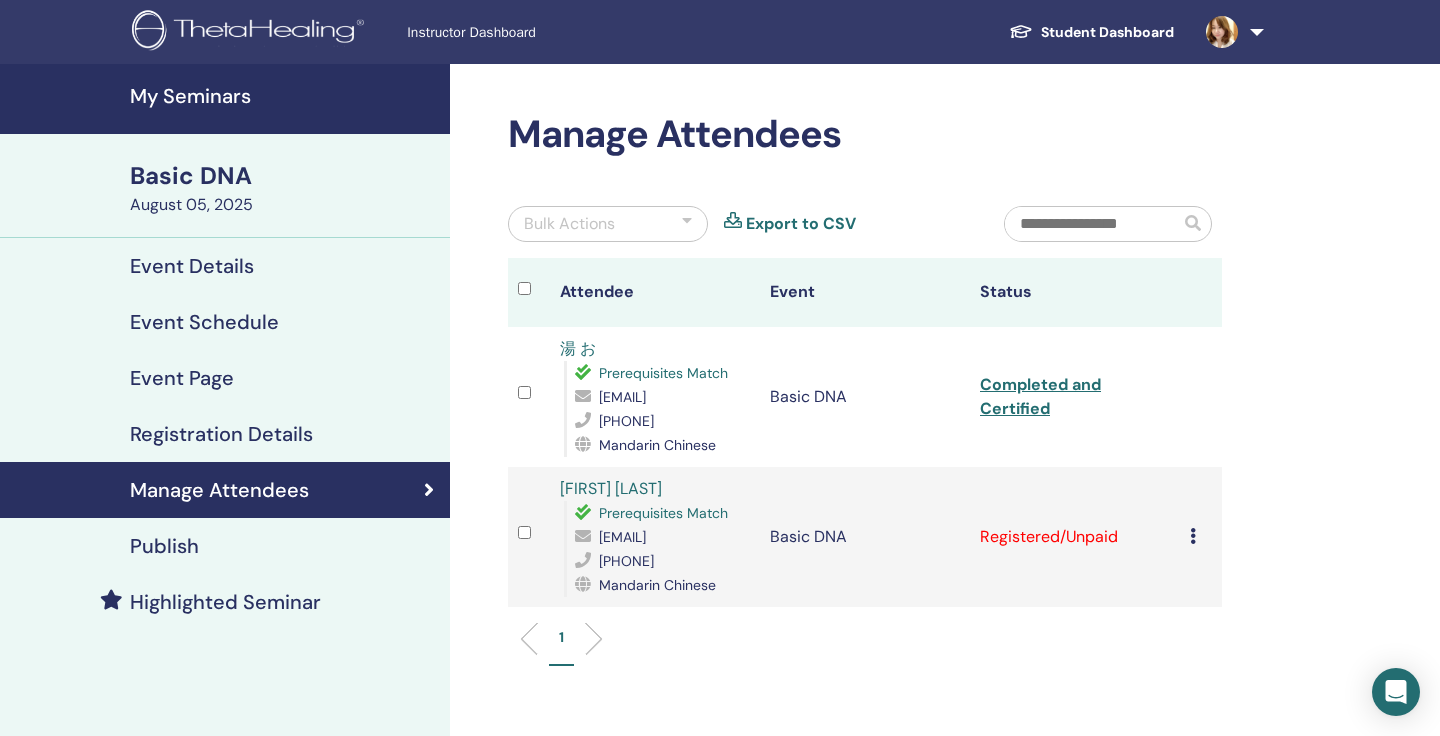 click on "Cancel Registration Do not auto-certify Mark as Paid Mark as Unpaid Mark as Absent Complete and Certify Download Certificate" at bounding box center [1201, 537] 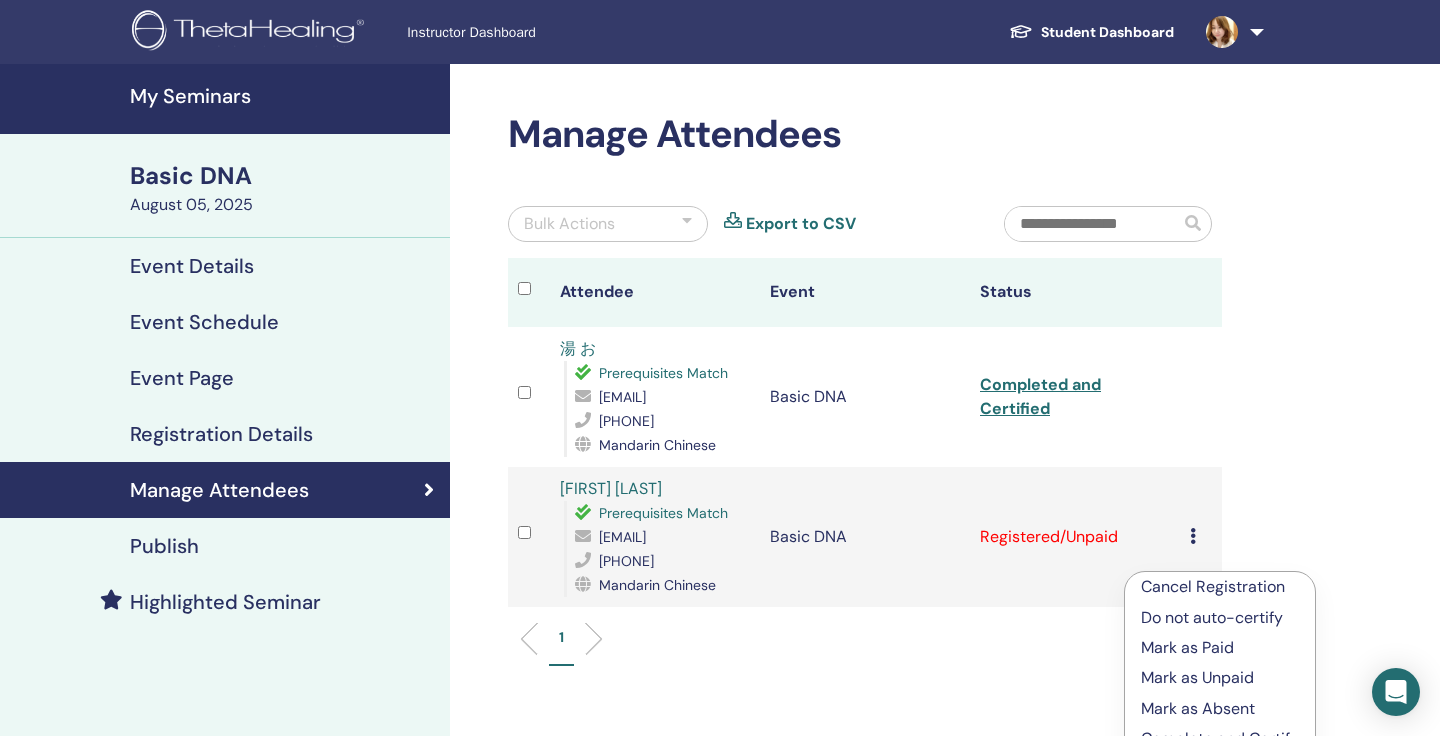 click on "Manage Attendees Bulk Actions Export to CSV Attendee Event Status 湯 お Prerequisites Match sniqiantang27@gmail.com 0908032923 Mandarin Chinese Basic DNA Completed and Certified Wang shu  yi Prerequisites Match wang09201231@gmail.com 0920118015 Mandarin Chinese Basic DNA Registered/Unpaid Cancel Registration Do not auto-certify Mark as Paid Mark as Unpaid Mark as Absent Complete and Certify Download Certificate 1" at bounding box center [930, 515] 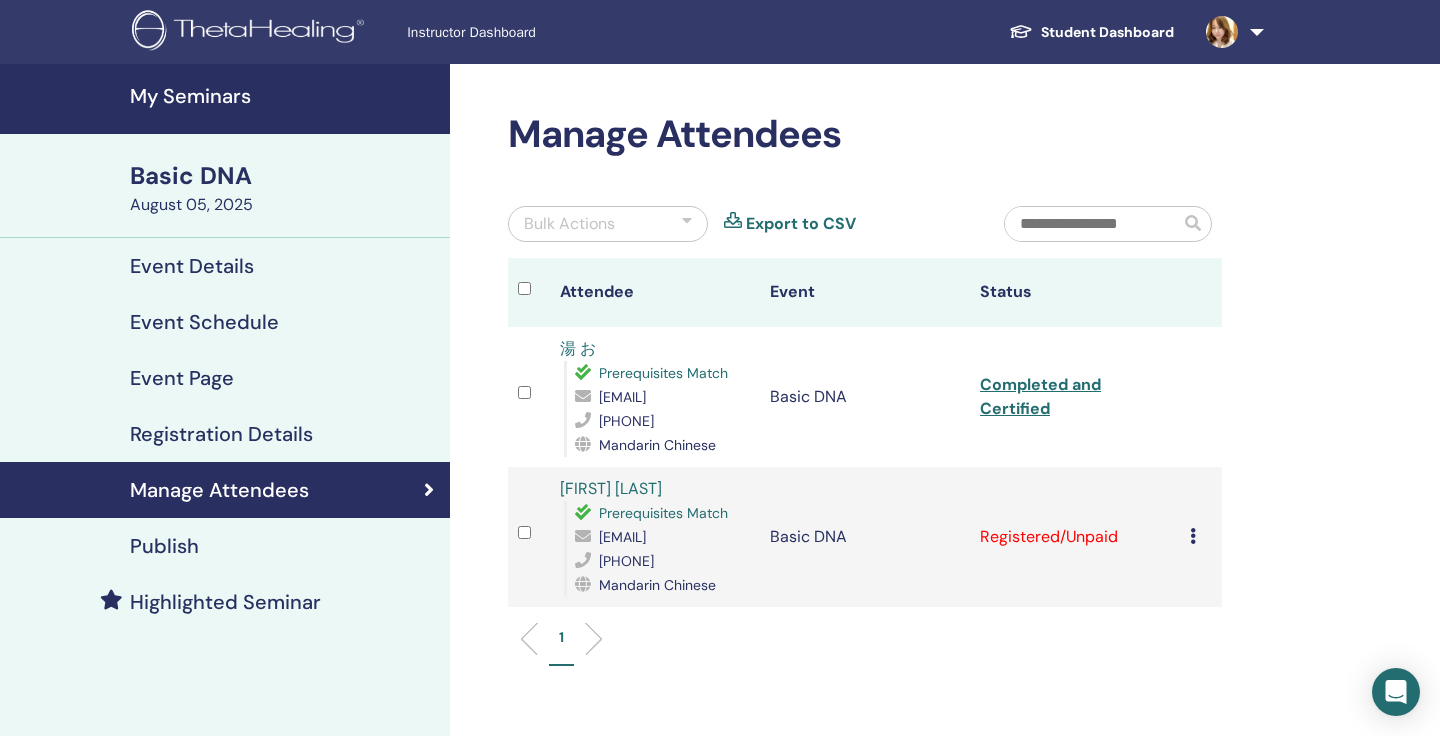 click at bounding box center (1193, 536) 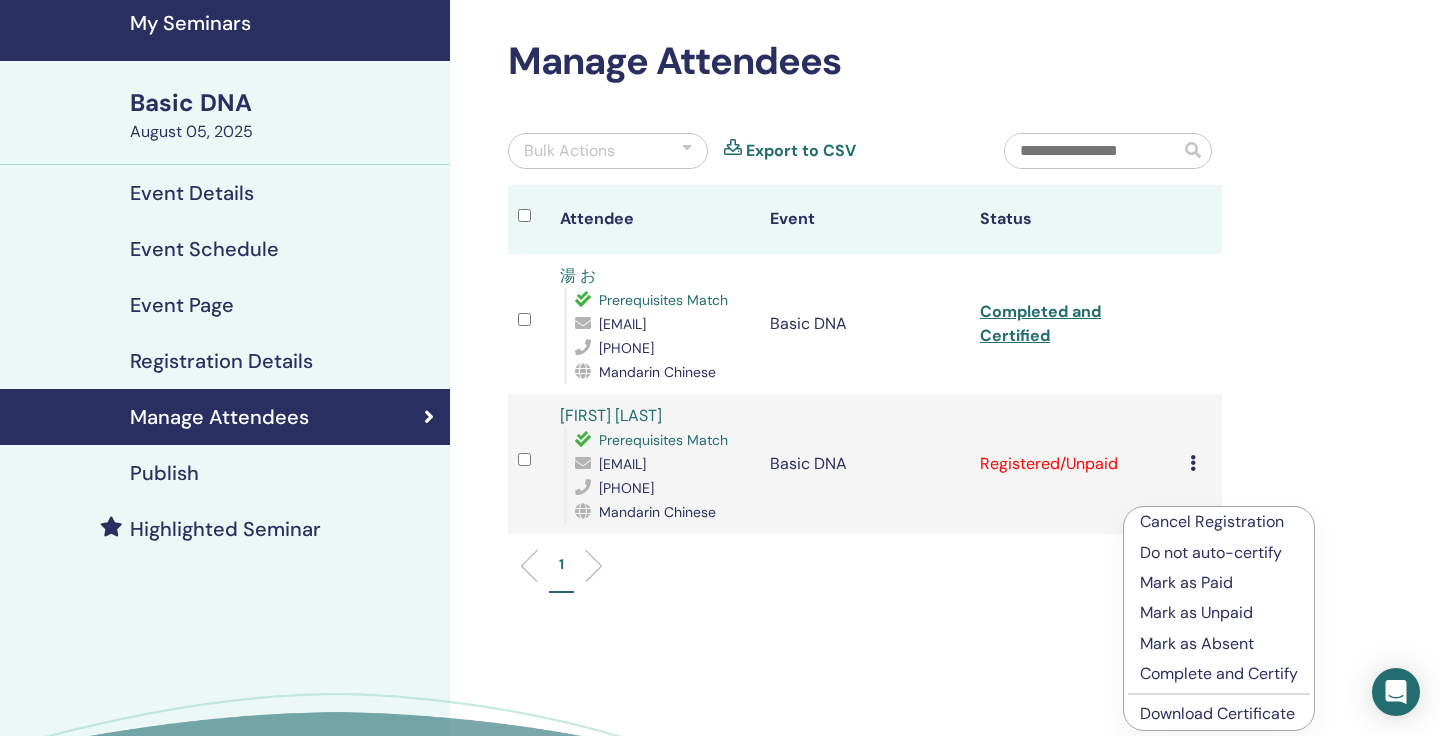scroll, scrollTop: 80, scrollLeft: 0, axis: vertical 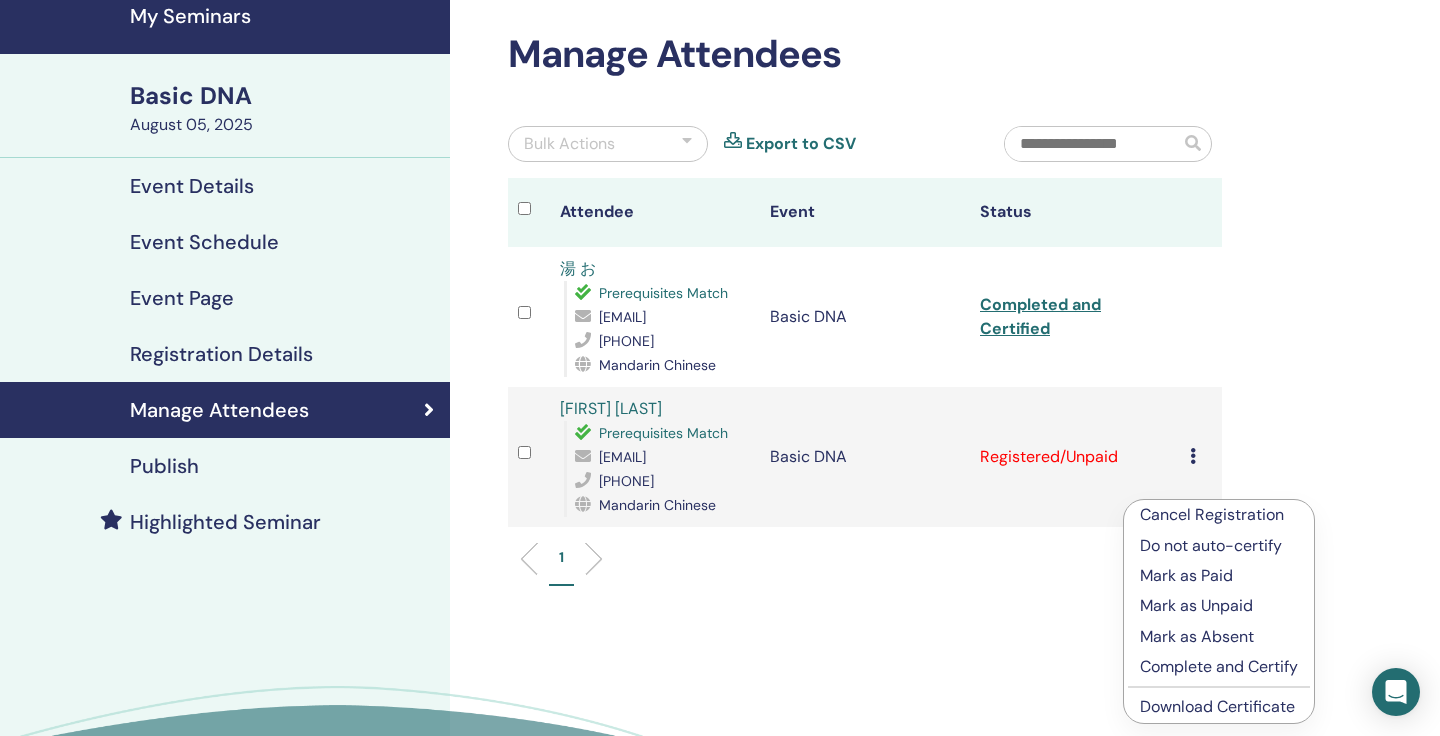 click on "Complete and Certify" at bounding box center (1219, 667) 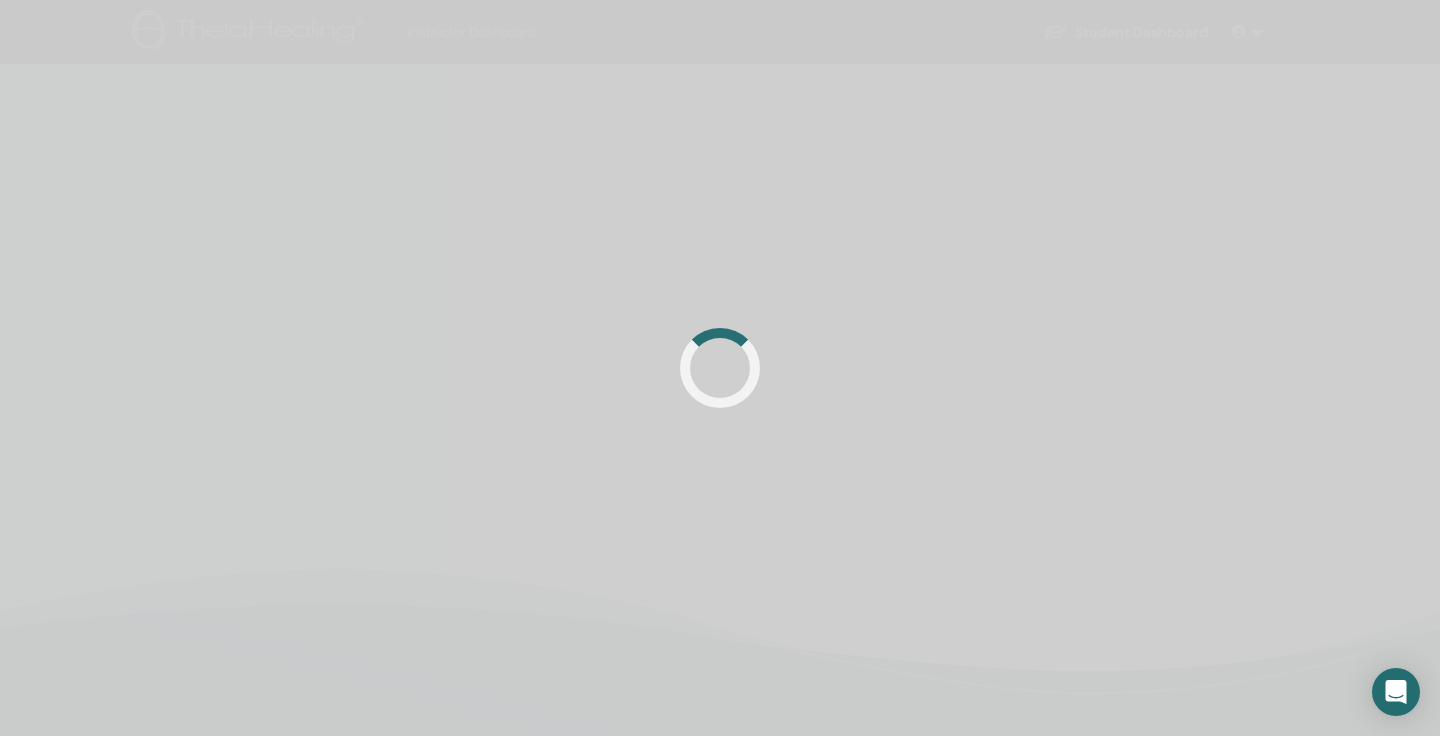 scroll, scrollTop: 80, scrollLeft: 0, axis: vertical 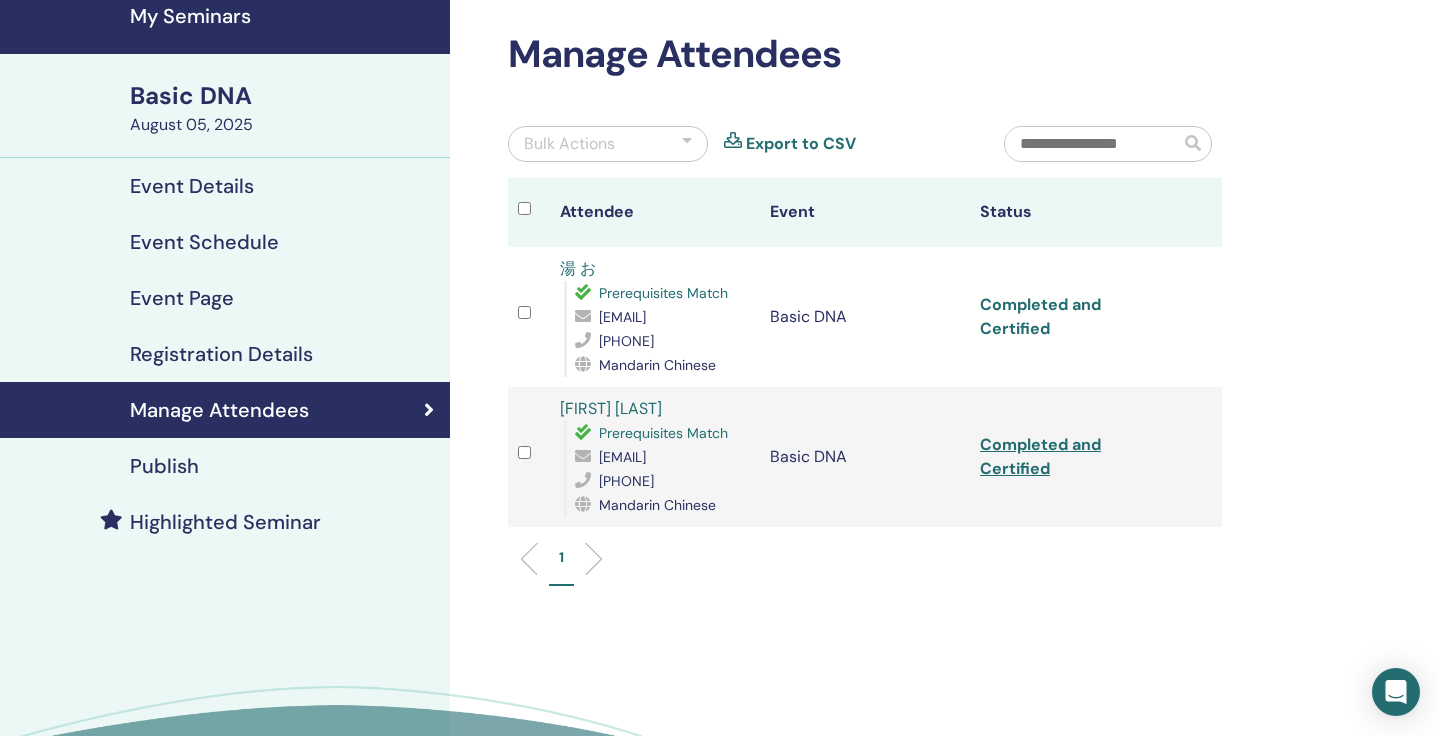 click on "Completed and Certified" at bounding box center [1040, 316] 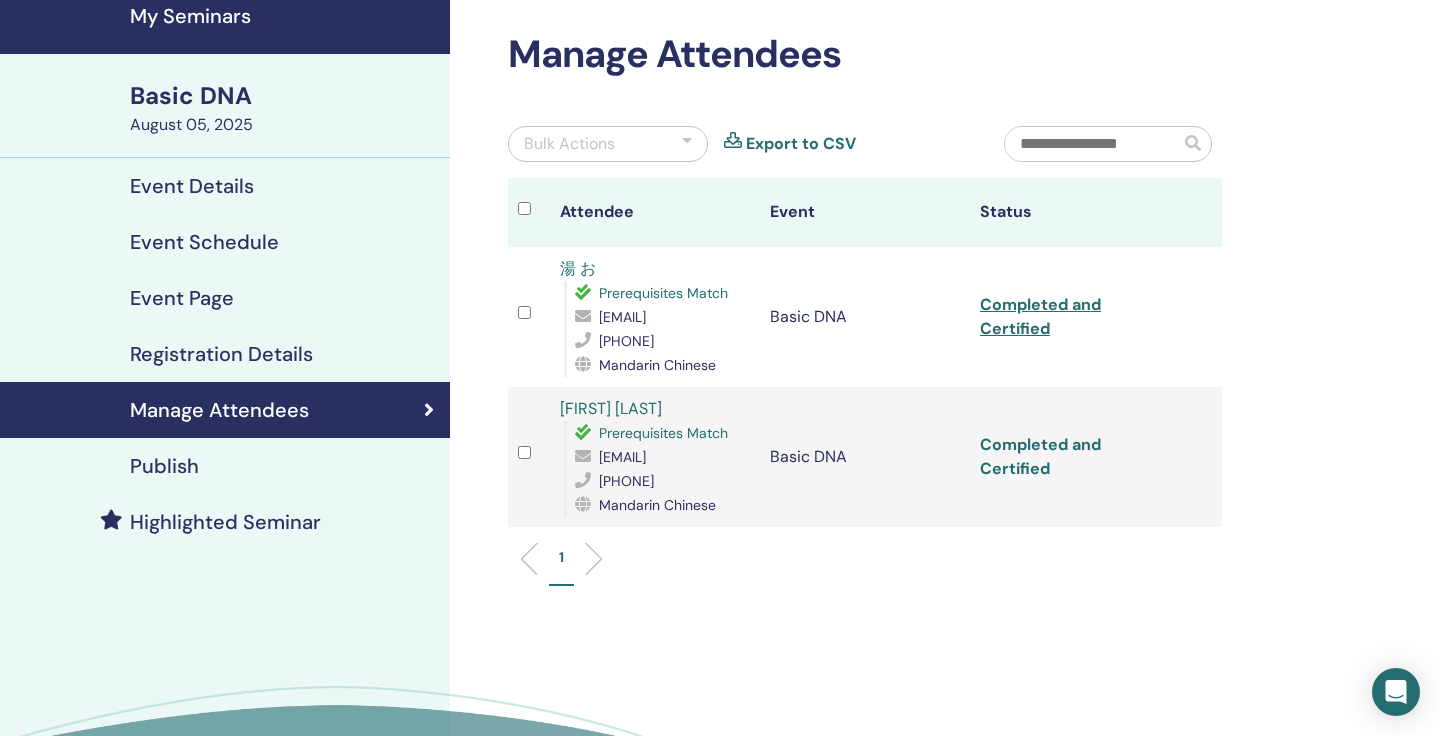 click on "Completed and Certified" at bounding box center (1040, 456) 